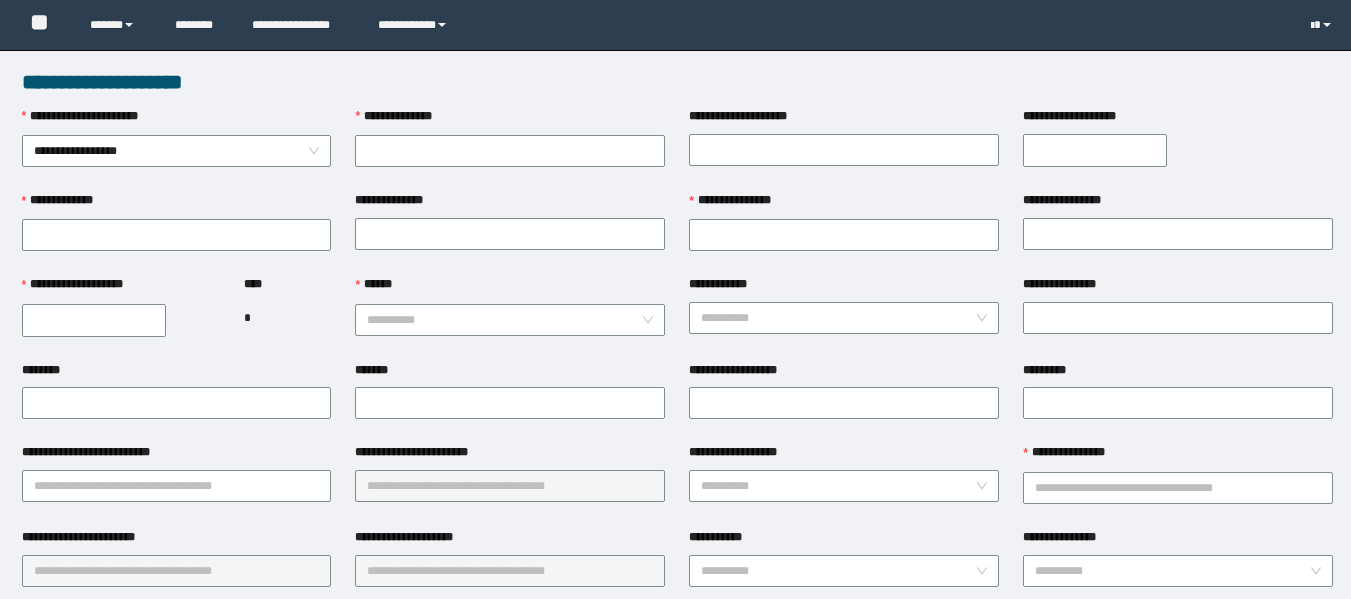 scroll, scrollTop: 0, scrollLeft: 0, axis: both 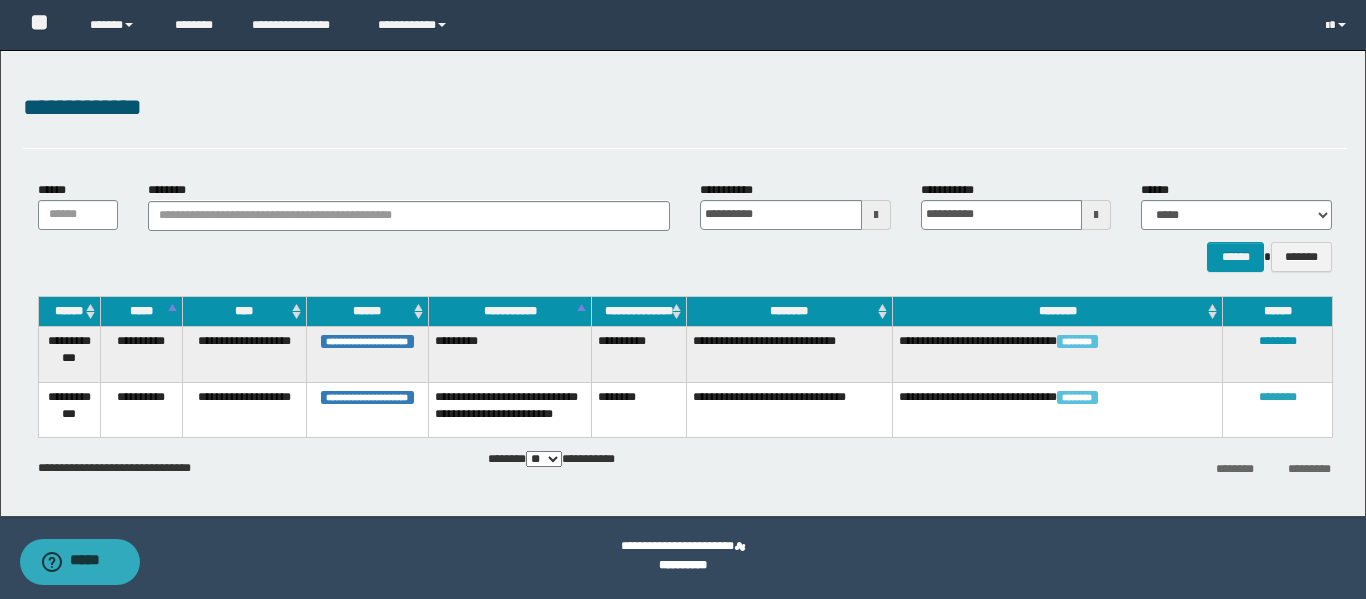 click on "********" at bounding box center (1278, 397) 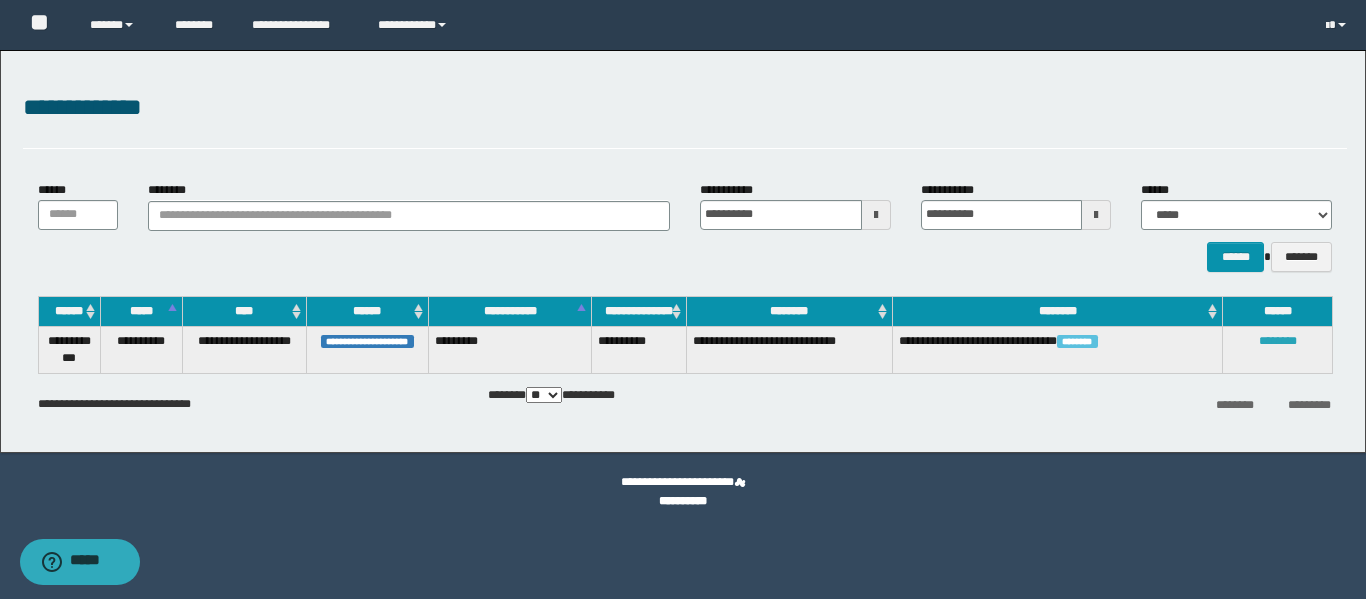 click on "********" at bounding box center [1278, 341] 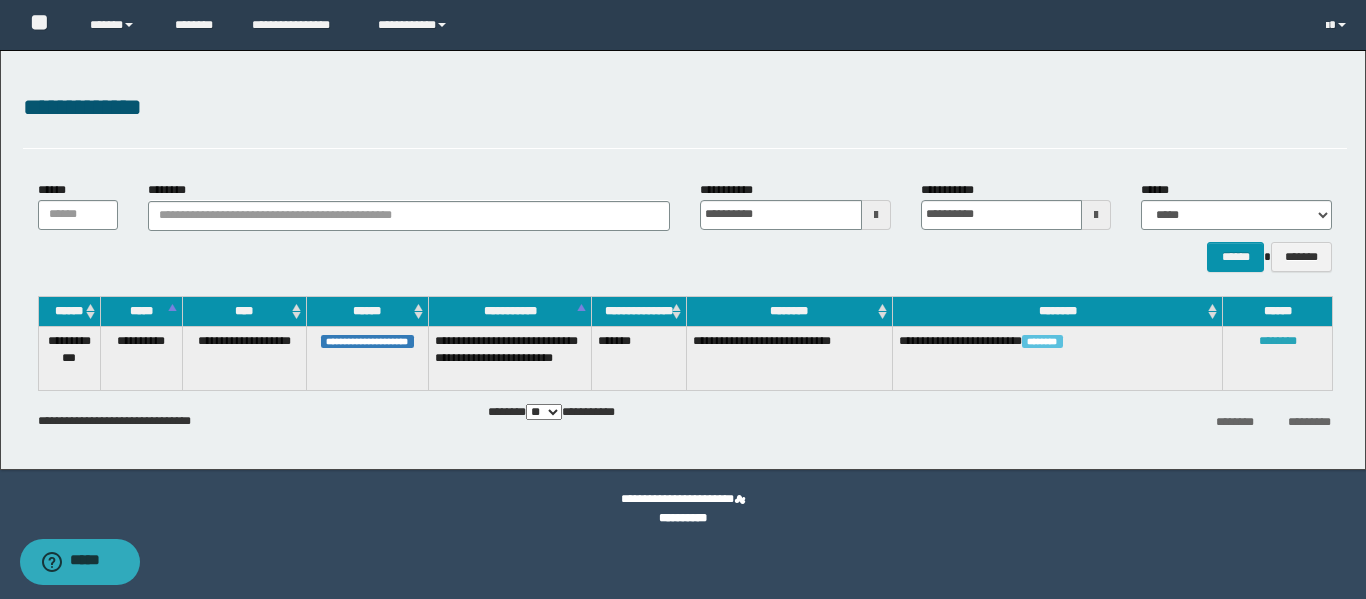 click on "********" at bounding box center [1278, 341] 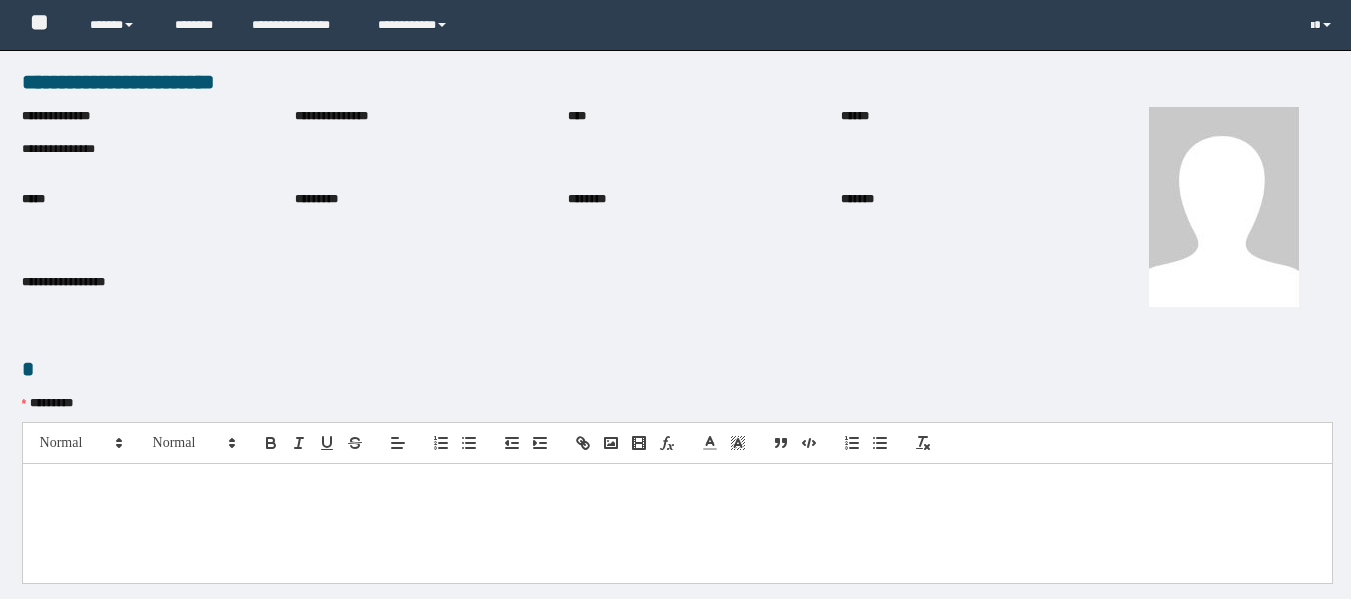 scroll, scrollTop: 0, scrollLeft: 0, axis: both 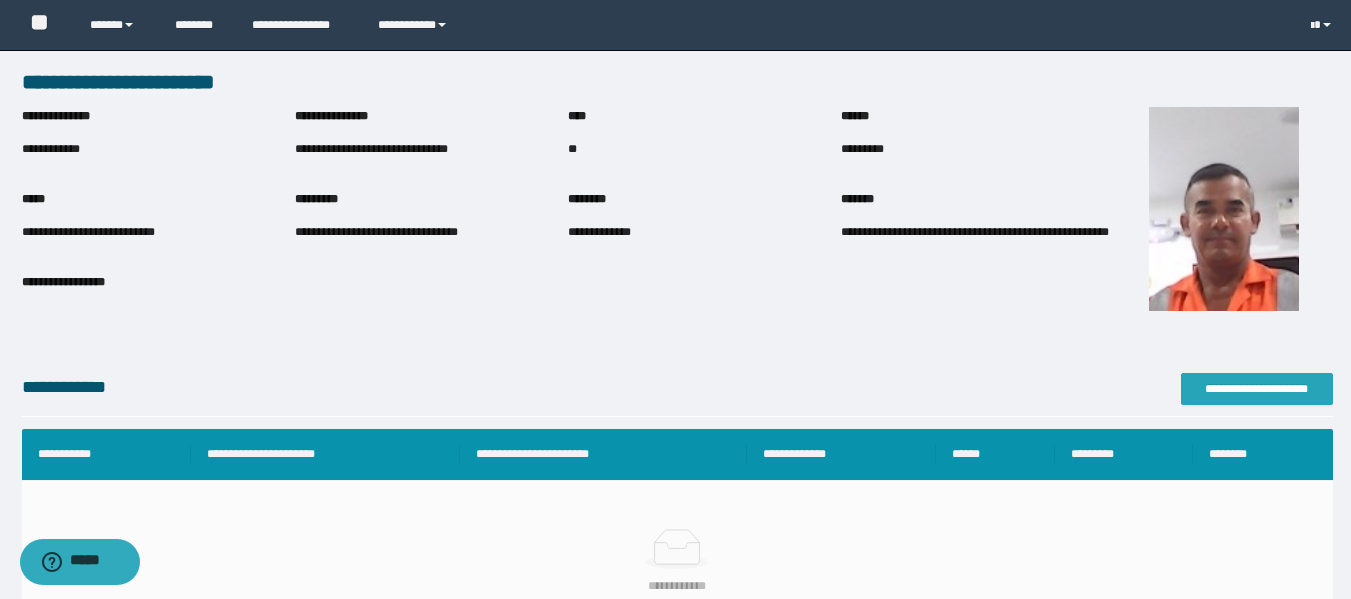 click on "**********" at bounding box center [1257, 389] 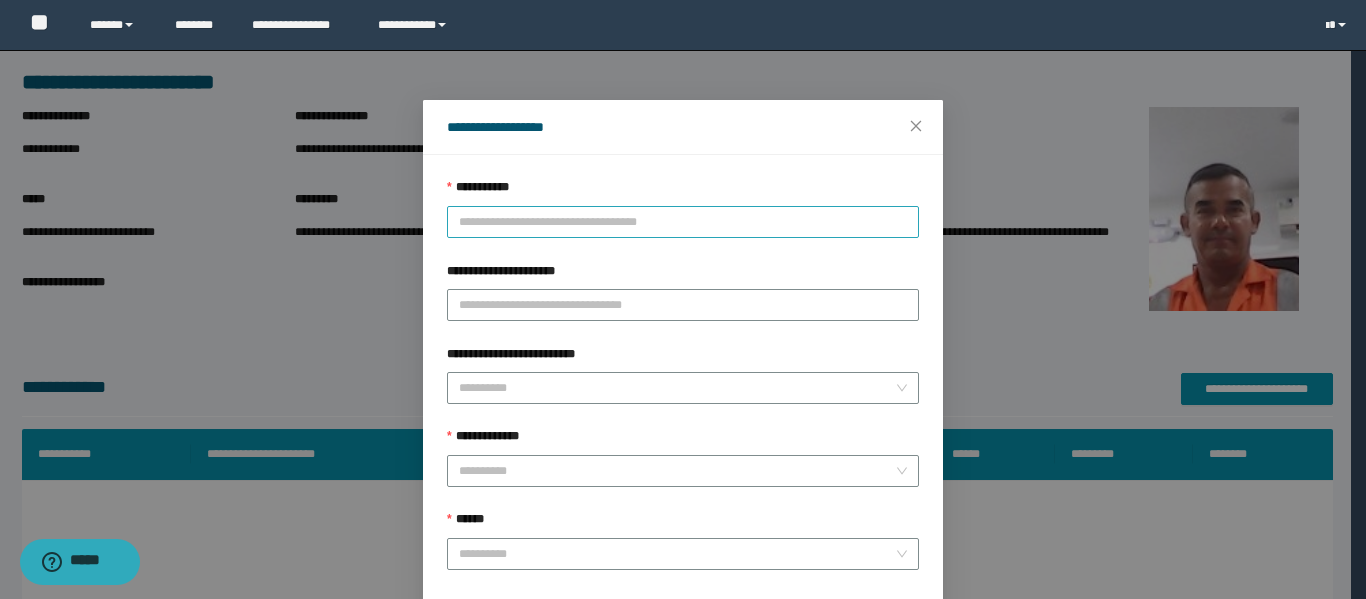click on "**********" at bounding box center (683, 222) 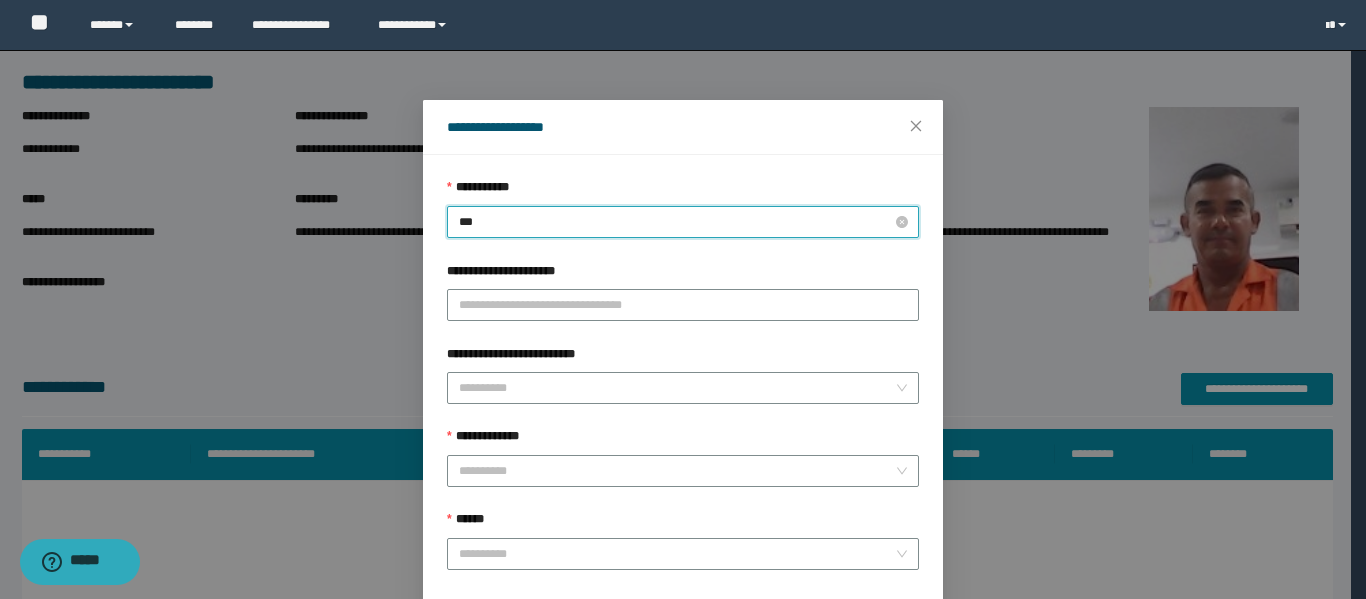 type on "****" 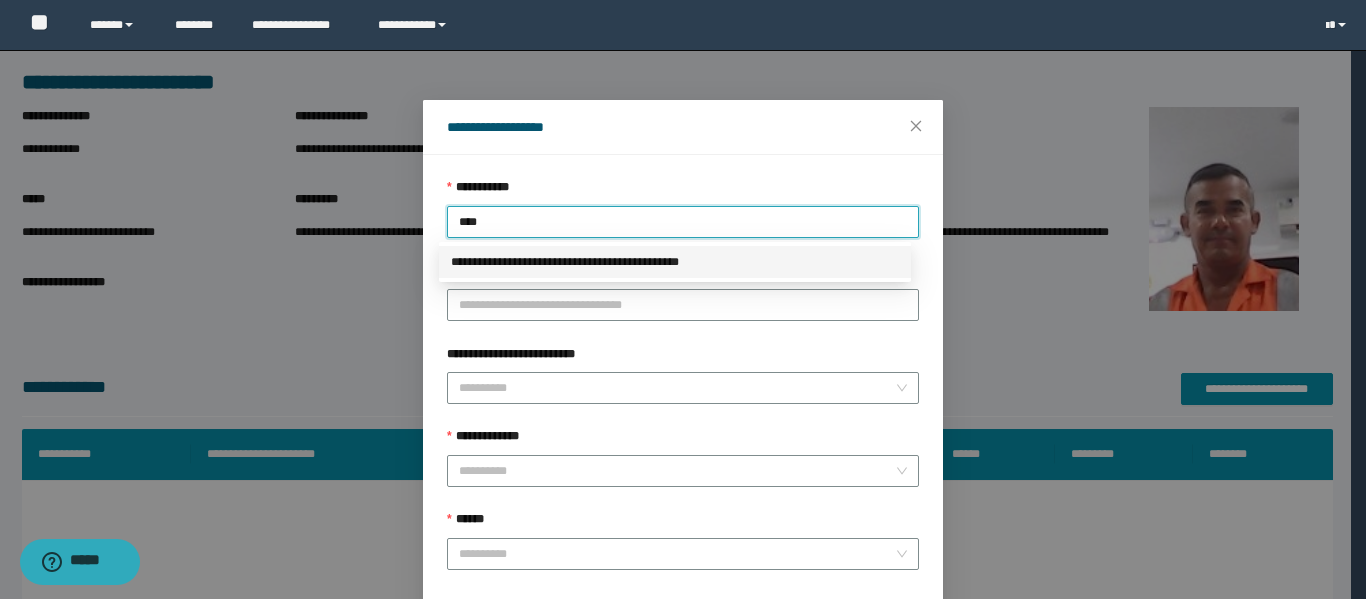 click on "**********" at bounding box center (675, 262) 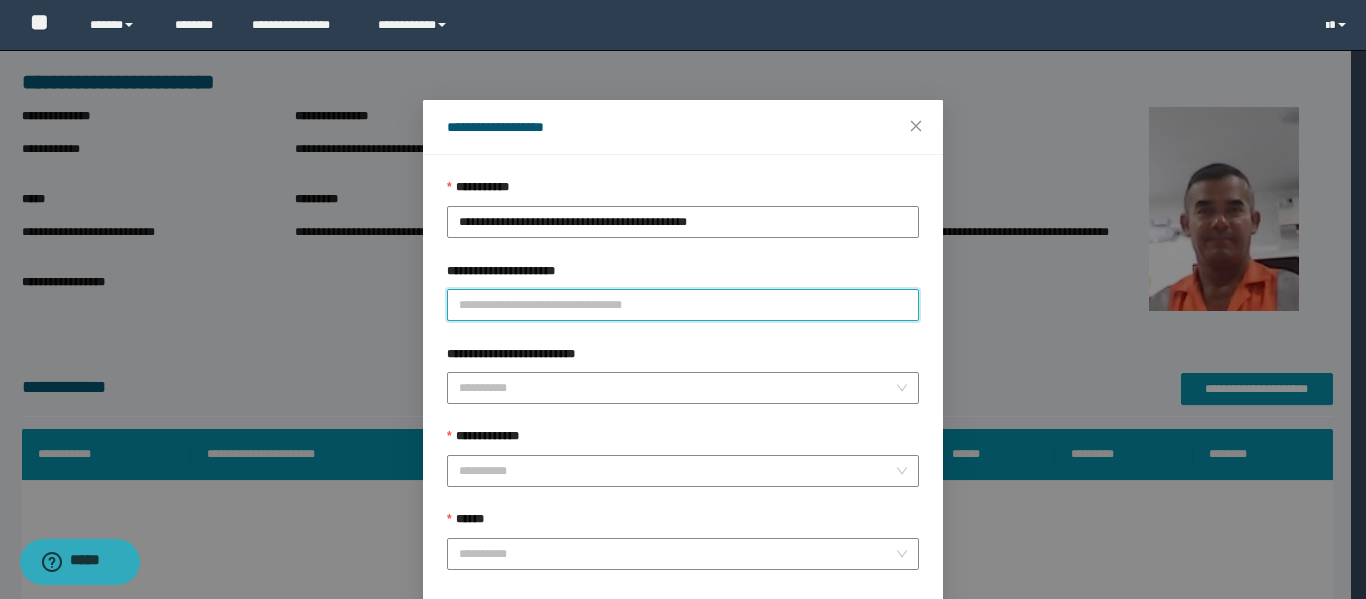 click on "**********" at bounding box center [683, 305] 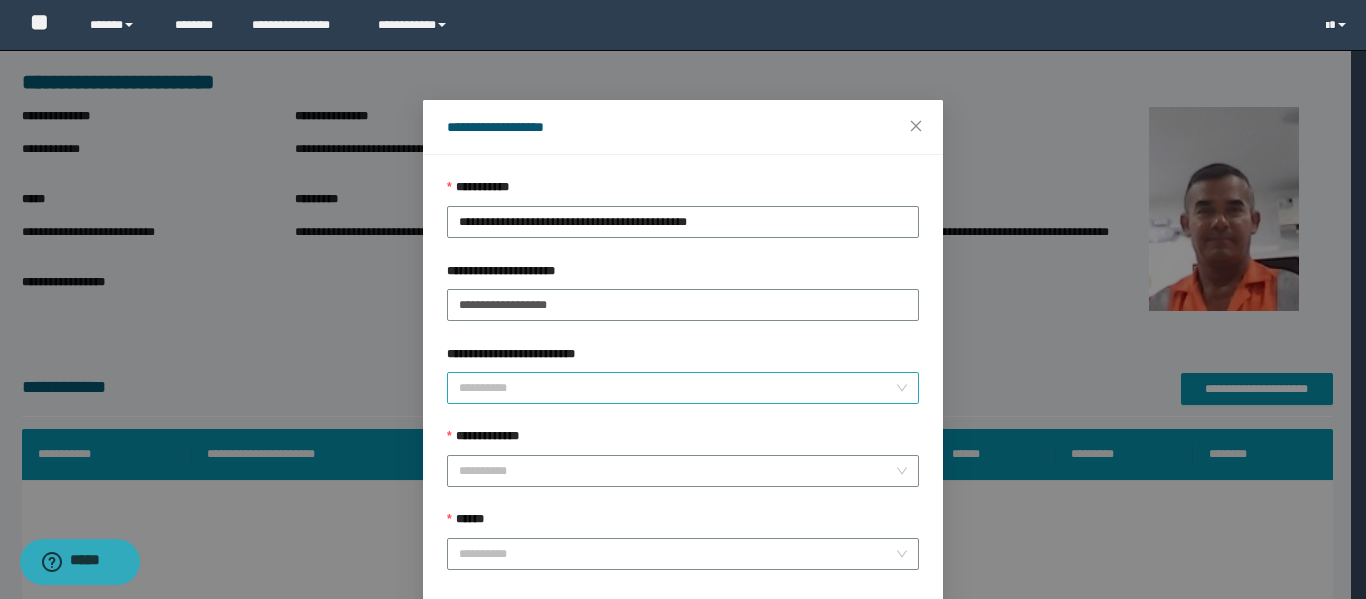 click on "**********" at bounding box center [677, 388] 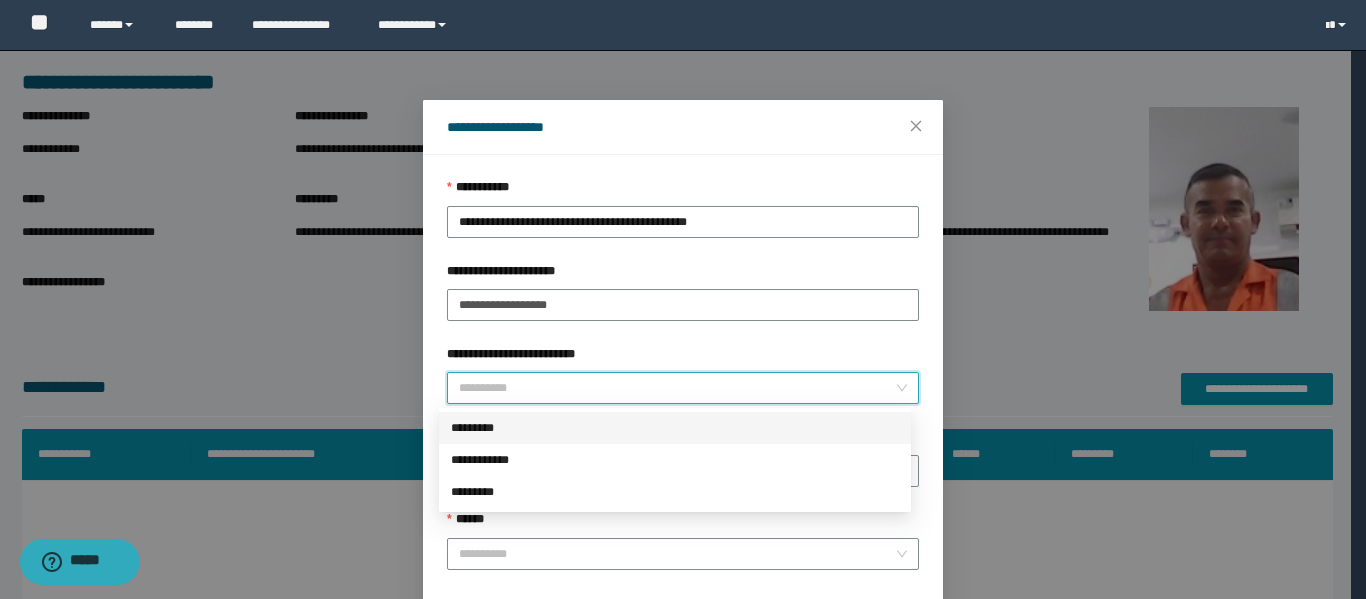 click on "*********" at bounding box center [675, 428] 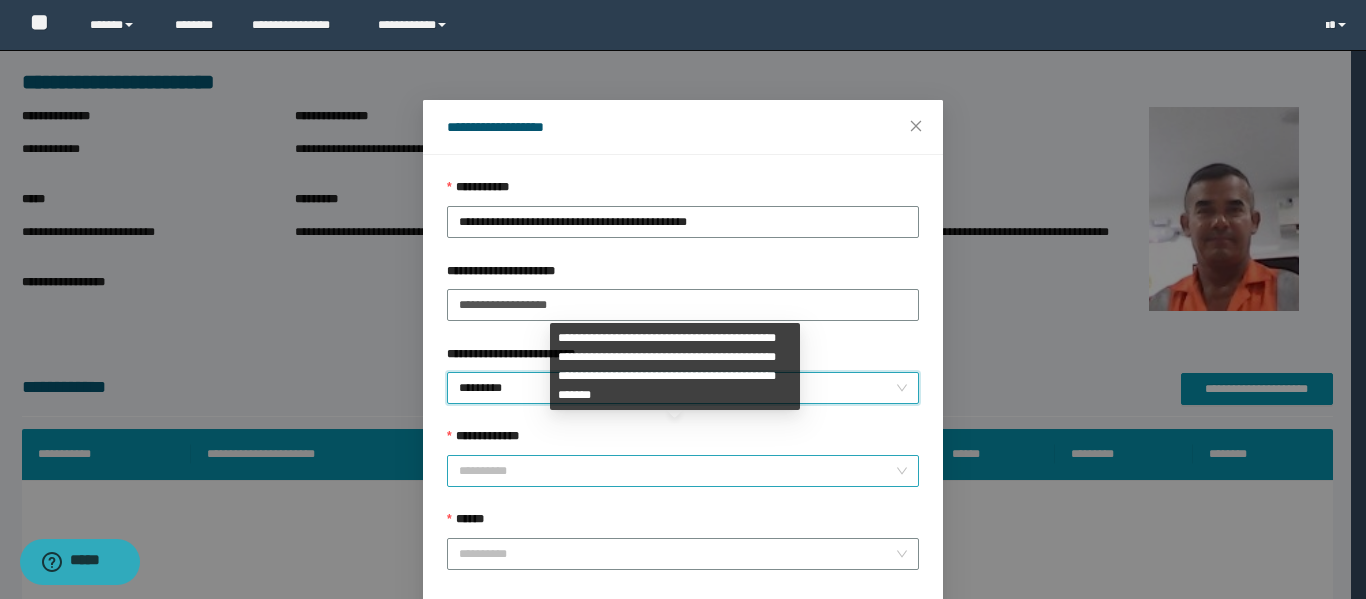 click on "**********" at bounding box center (677, 471) 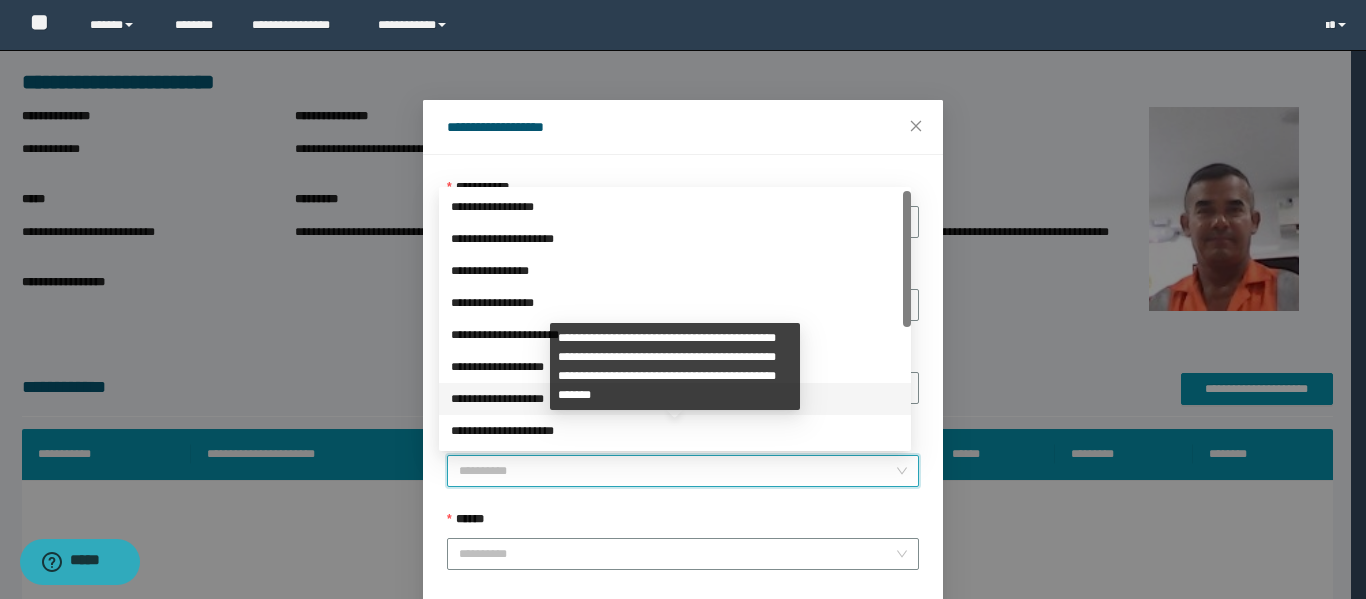 scroll, scrollTop: 224, scrollLeft: 0, axis: vertical 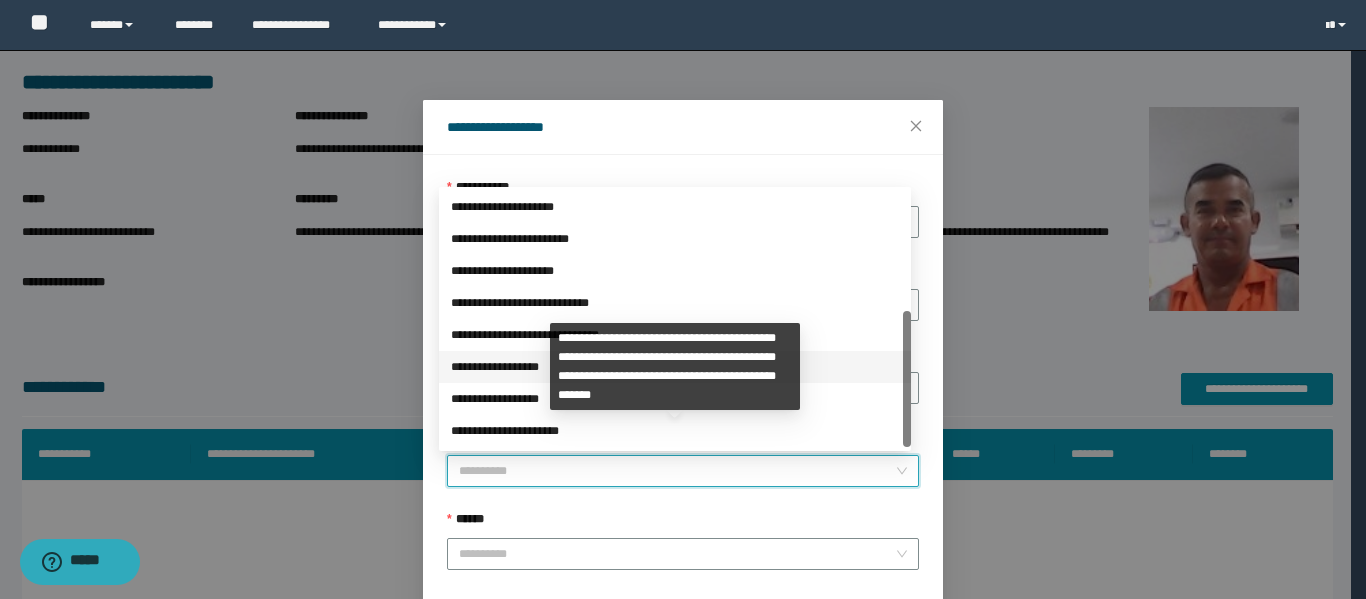 click on "**********" at bounding box center [675, 367] 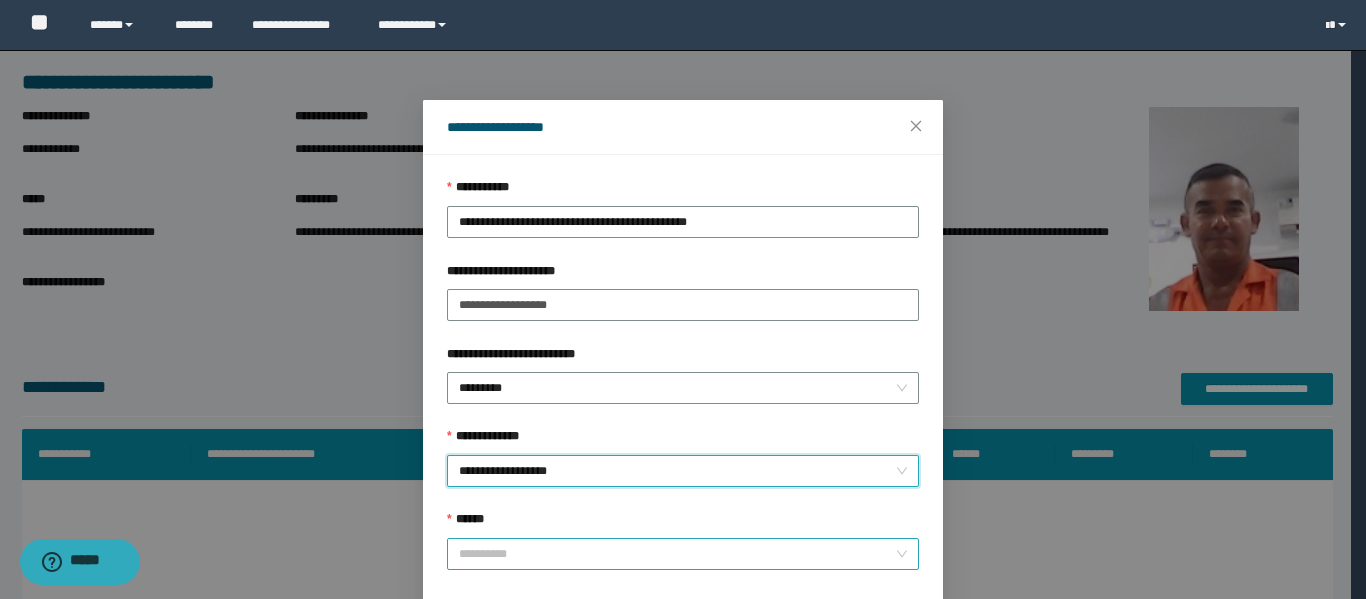 click on "******" at bounding box center (677, 554) 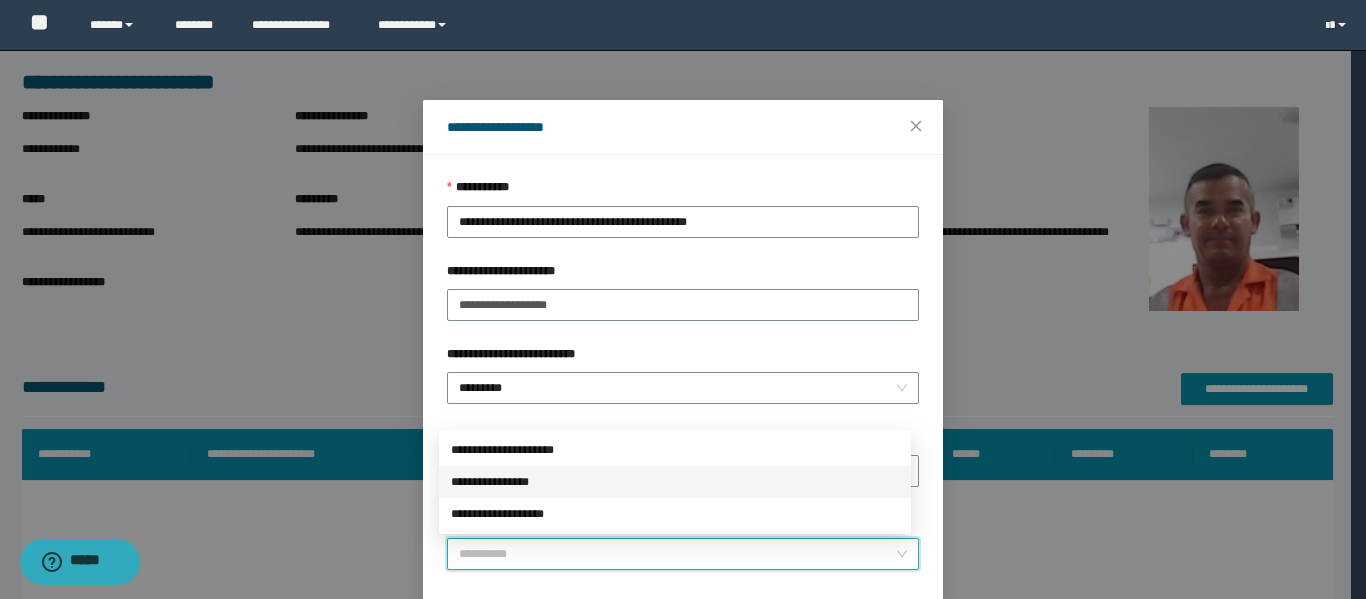 click on "**********" at bounding box center [675, 482] 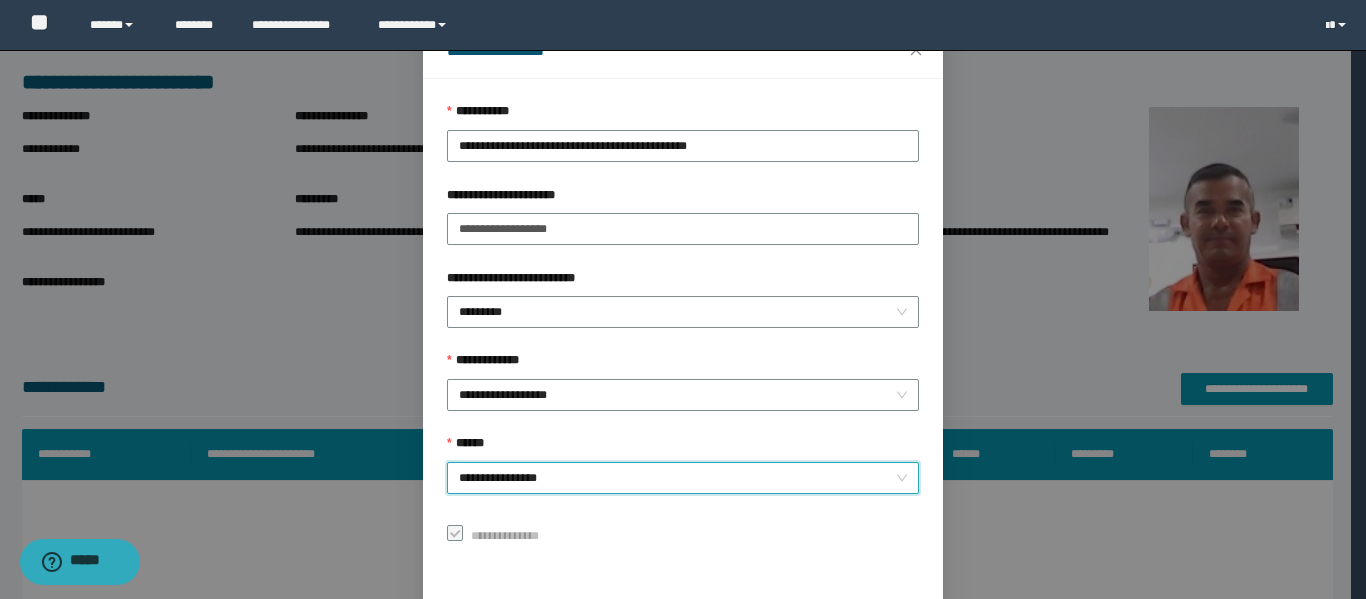 scroll, scrollTop: 153, scrollLeft: 0, axis: vertical 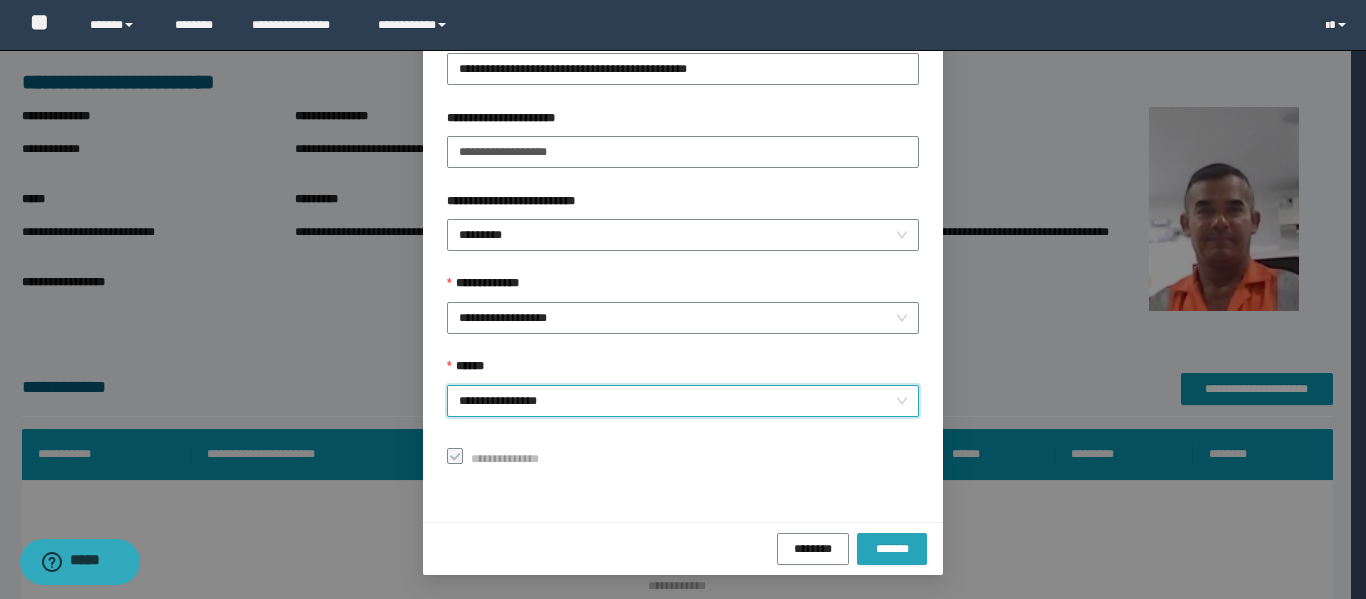 click on "*******" at bounding box center [892, 549] 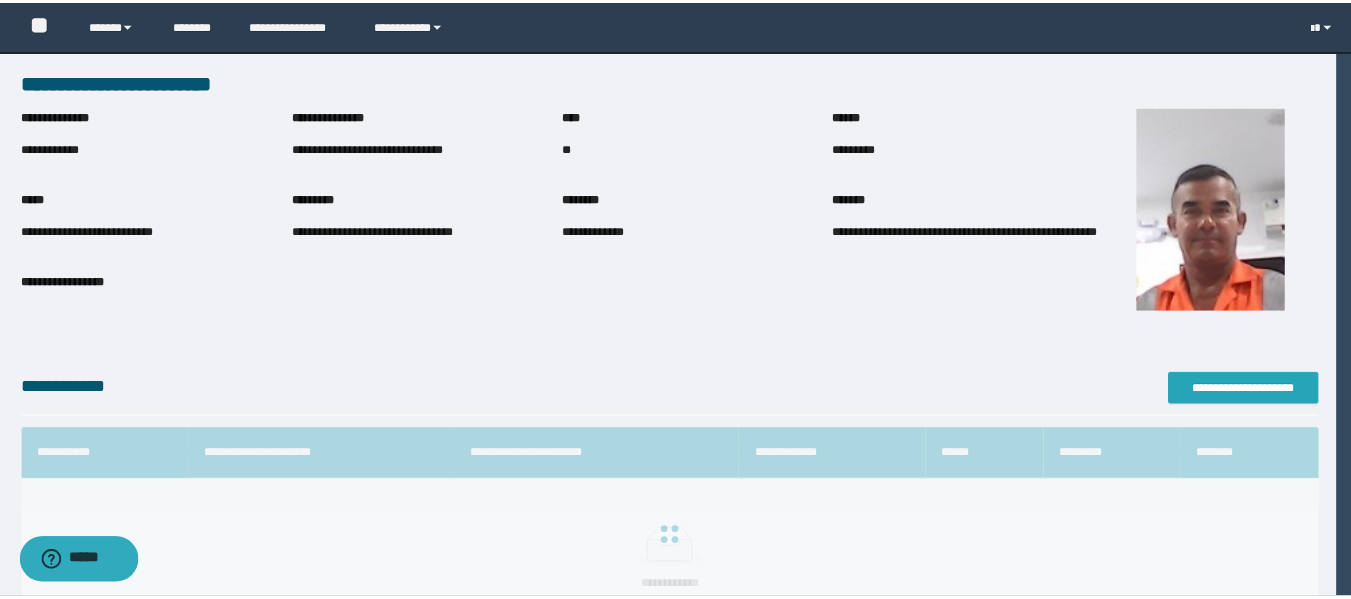 scroll, scrollTop: 0, scrollLeft: 0, axis: both 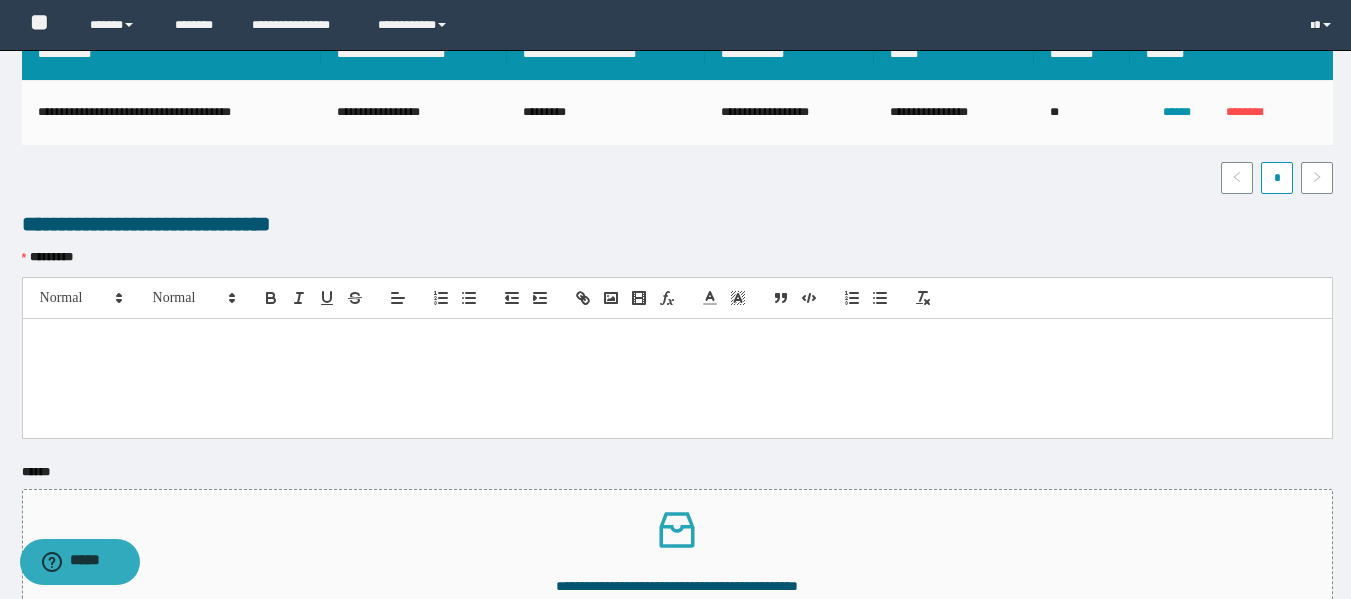click at bounding box center [677, 378] 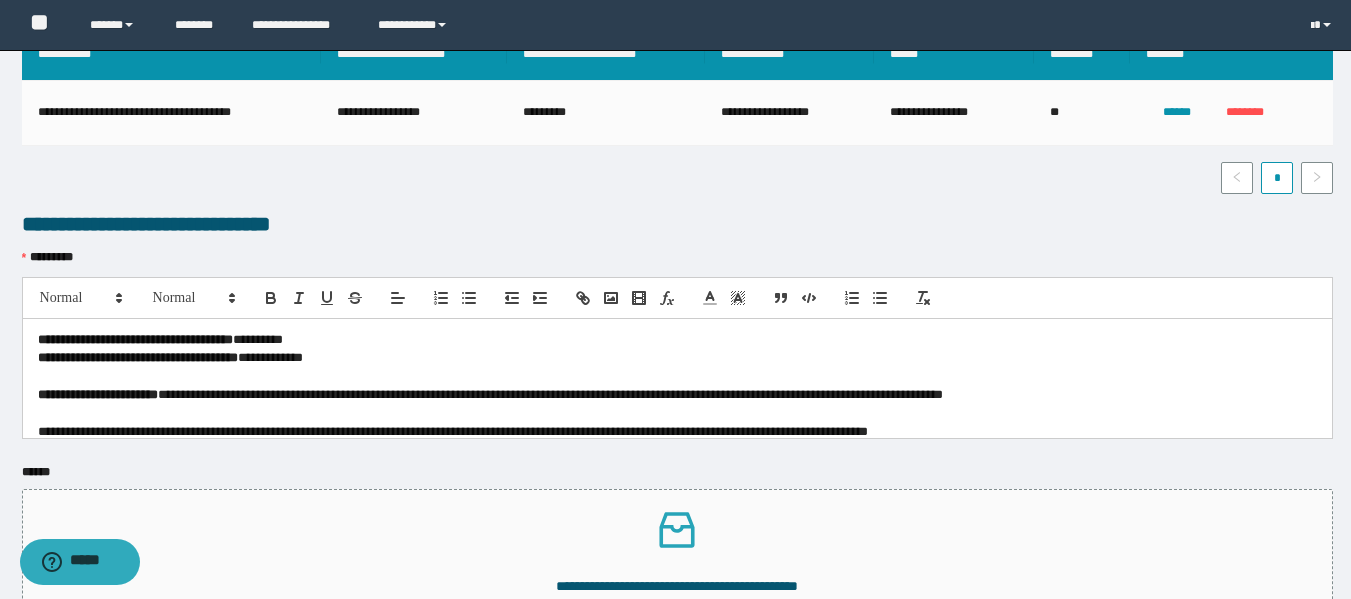 scroll, scrollTop: 0, scrollLeft: 0, axis: both 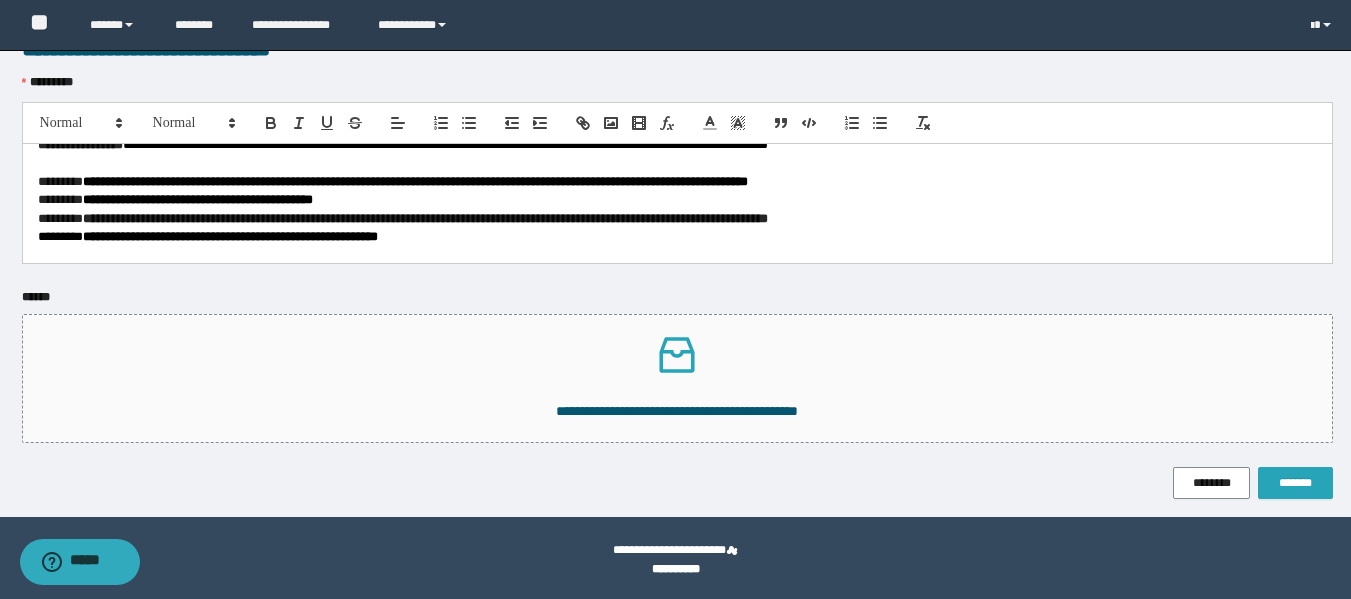 click on "*******" at bounding box center [1295, 483] 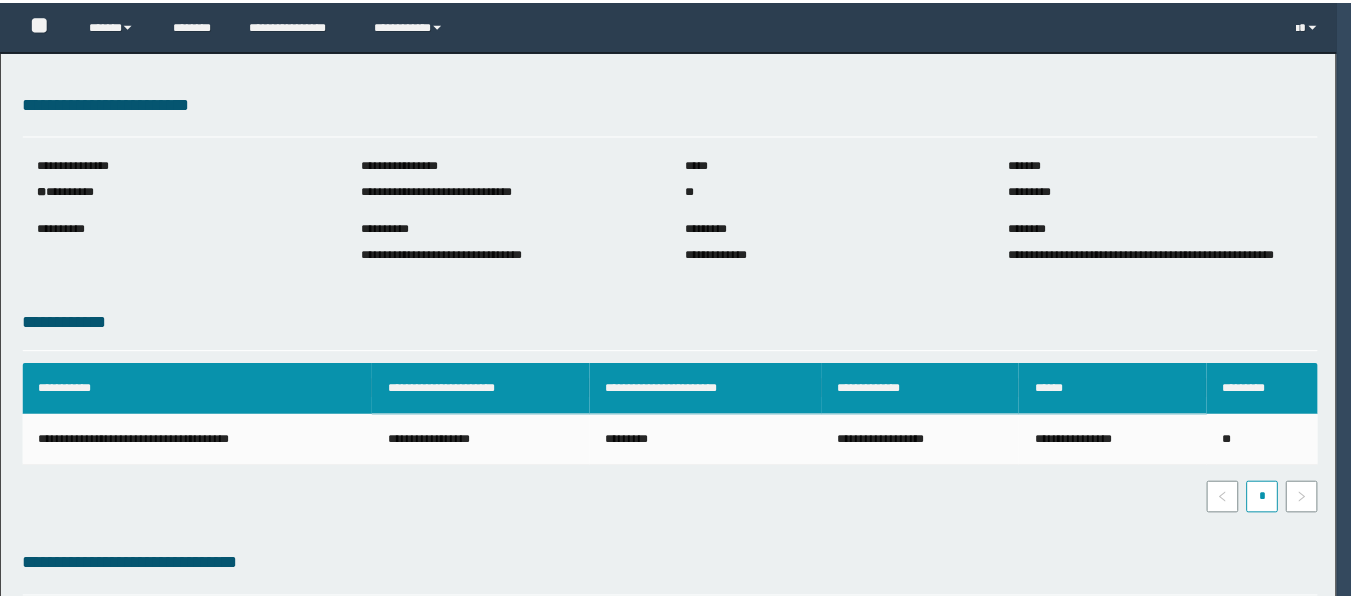 scroll, scrollTop: 0, scrollLeft: 0, axis: both 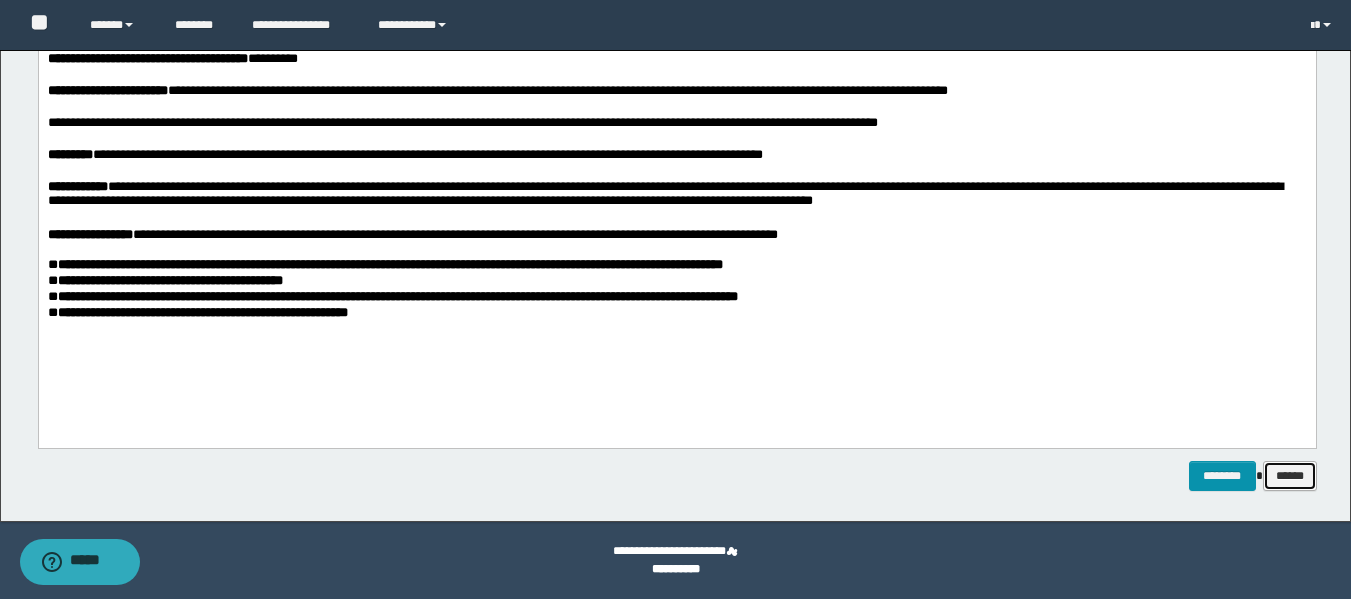click on "******" at bounding box center [1290, 476] 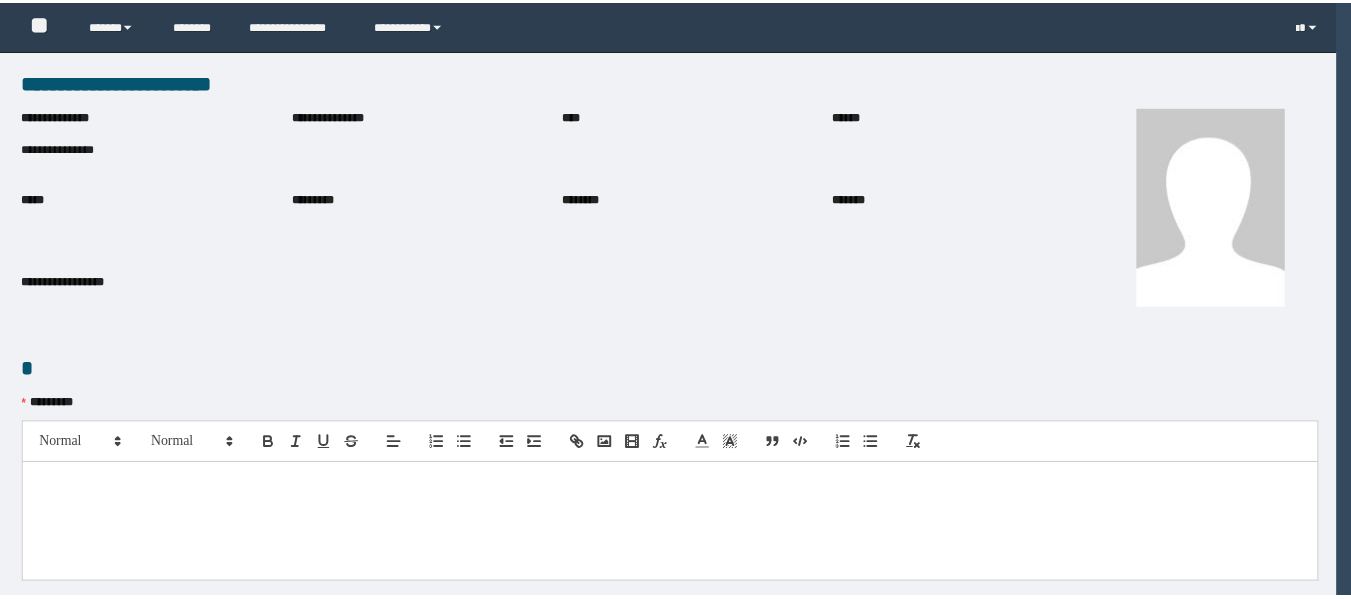 scroll, scrollTop: 0, scrollLeft: 0, axis: both 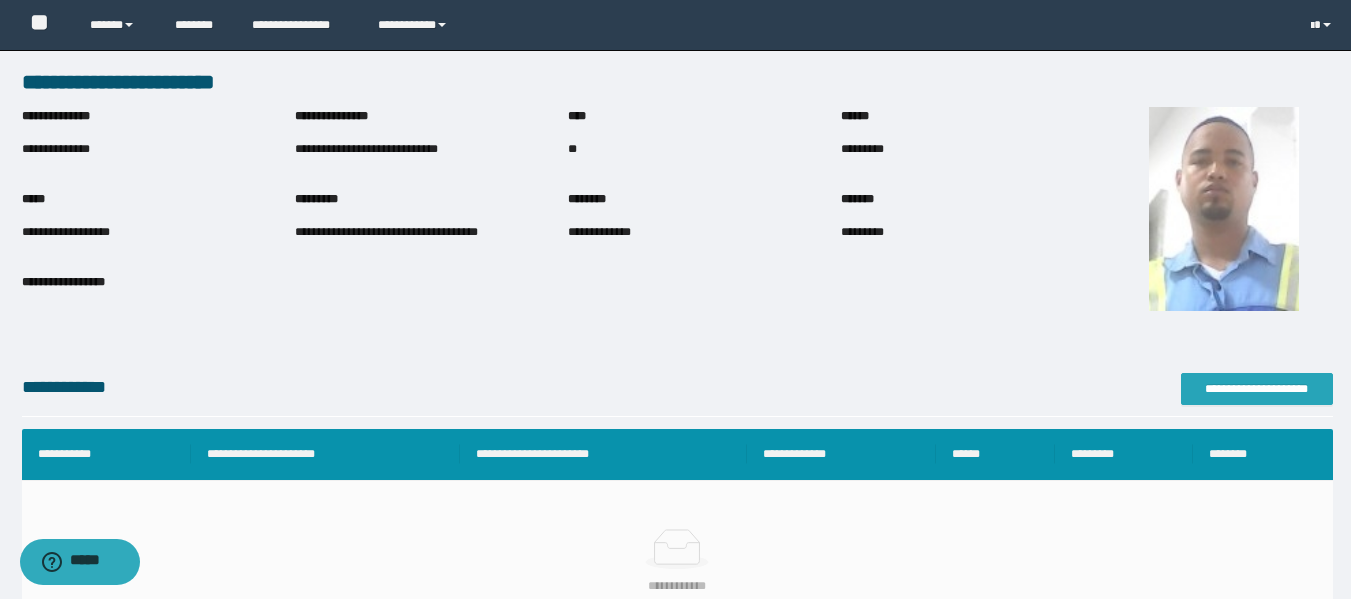 click on "**********" at bounding box center (1257, 389) 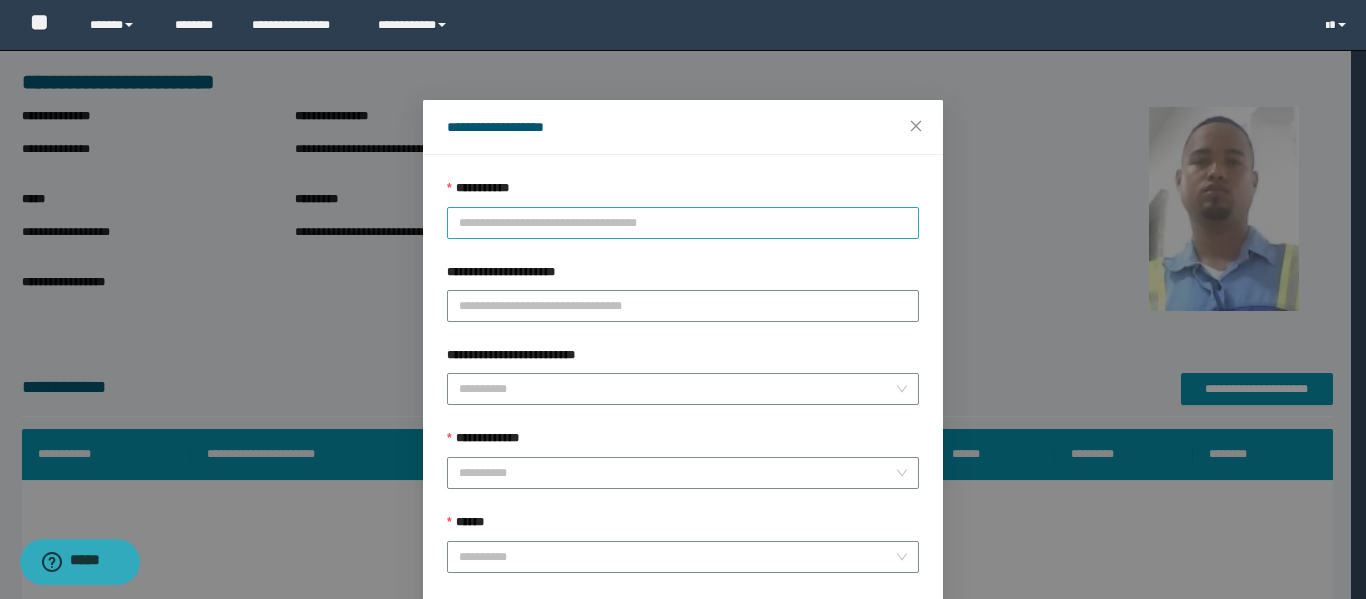 click on "**********" at bounding box center [683, 223] 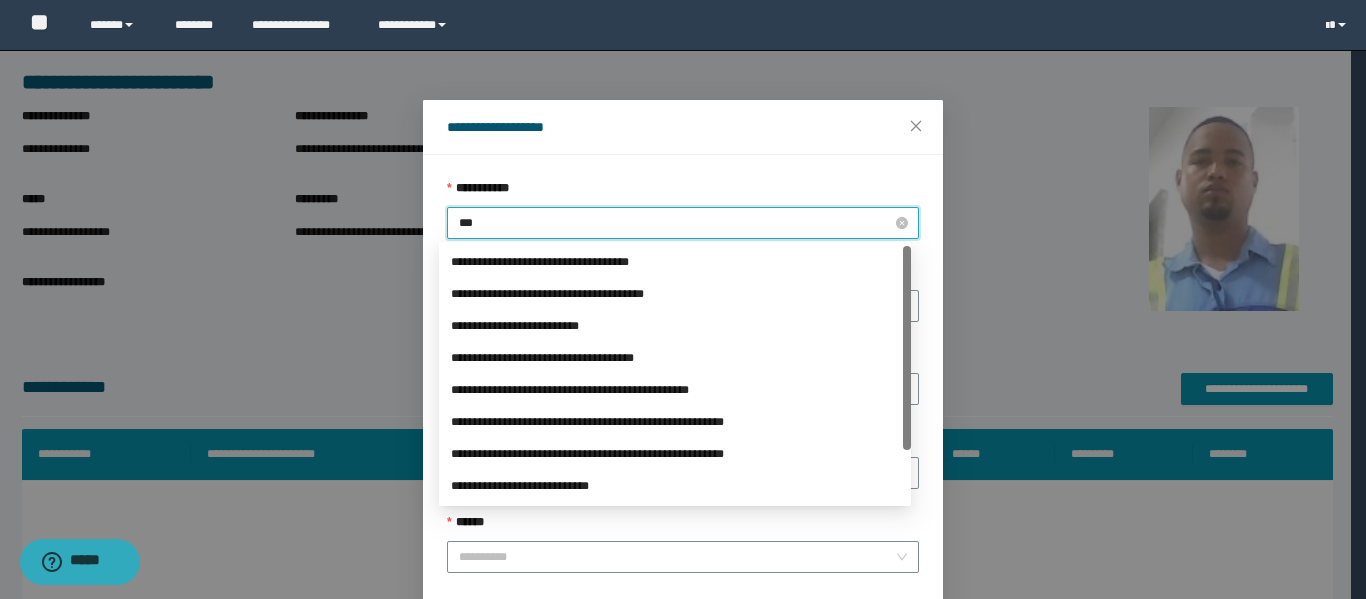 type on "****" 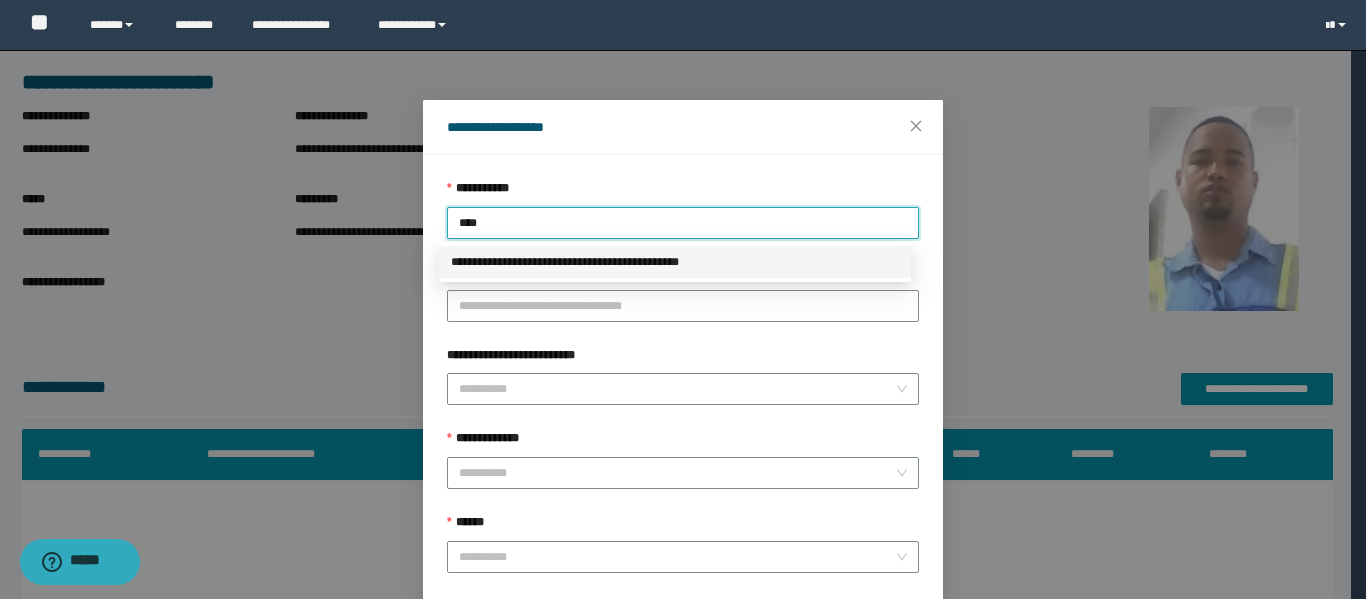 click on "**********" at bounding box center (675, 262) 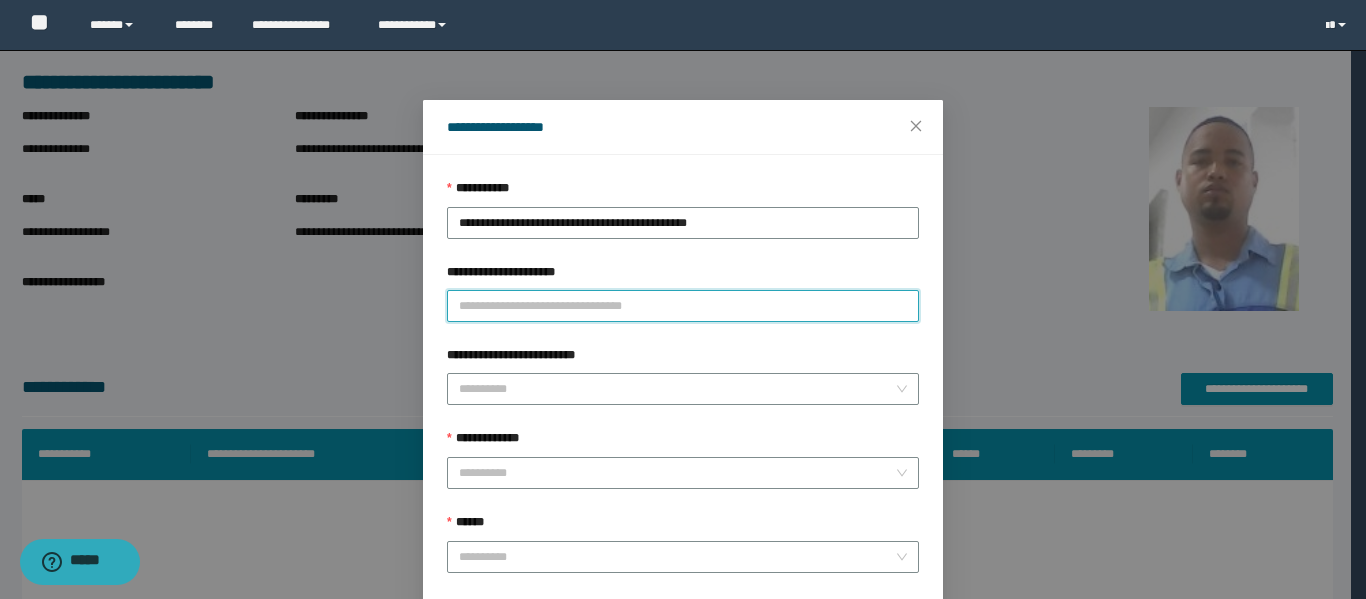 click on "**********" at bounding box center [683, 306] 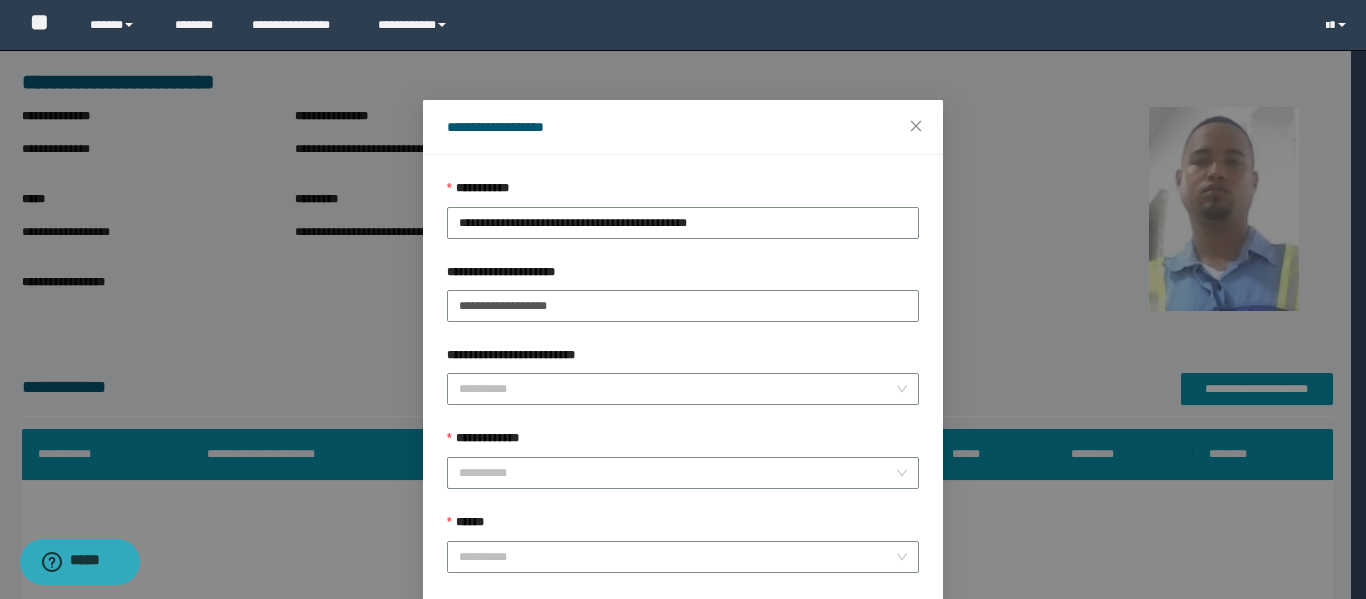 click on "**********" at bounding box center (683, 359) 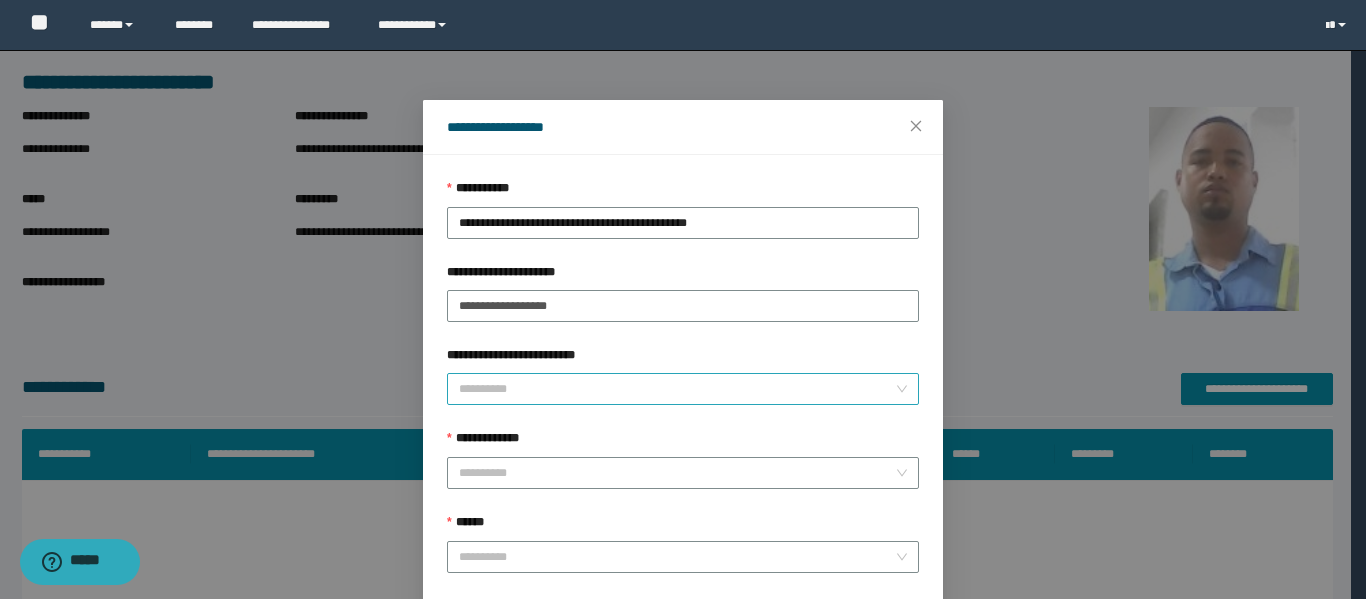 click on "**********" at bounding box center (677, 389) 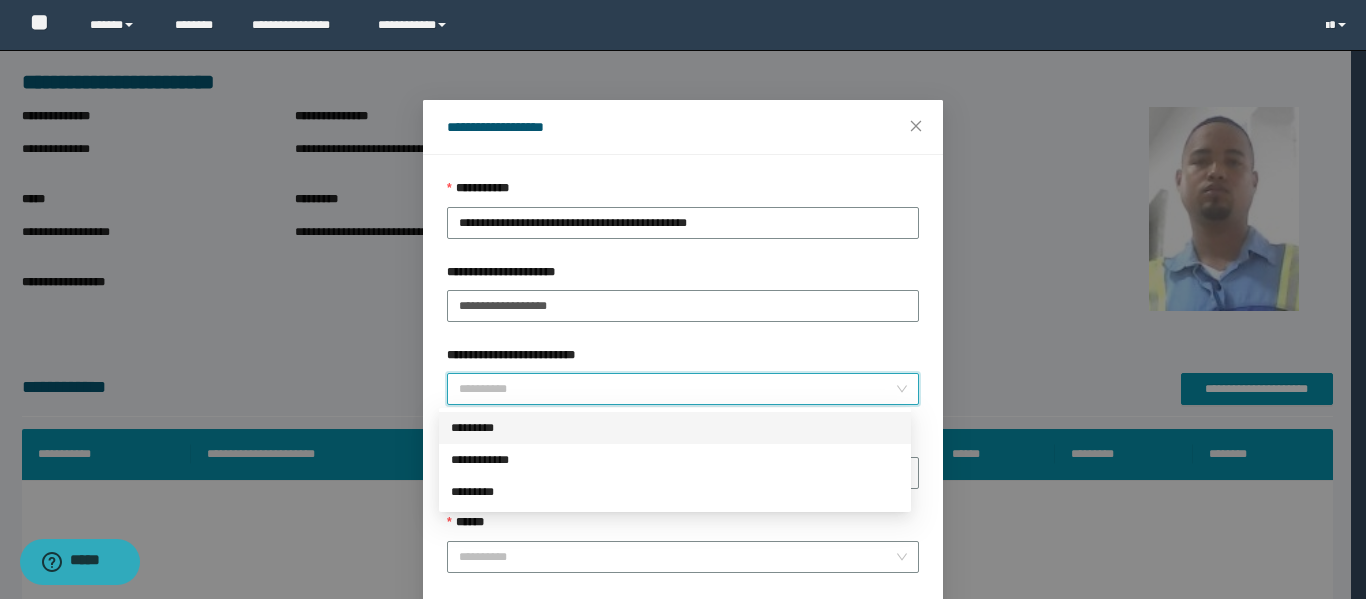 click on "*********" at bounding box center [675, 428] 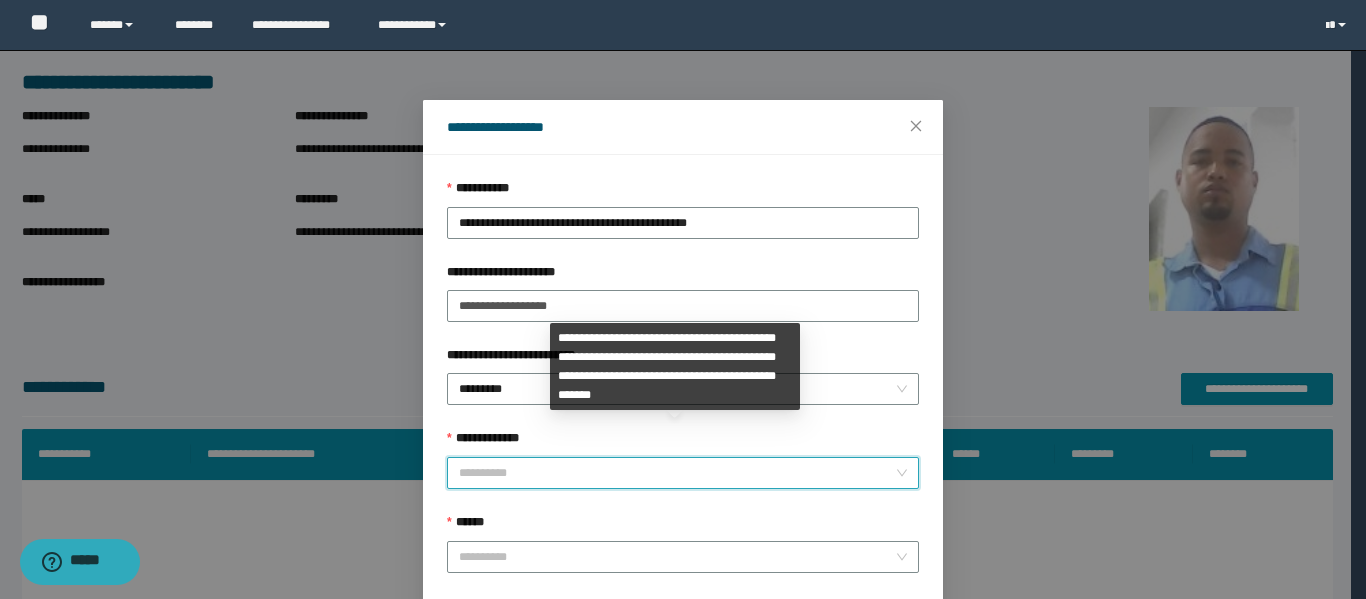 click on "**********" at bounding box center [677, 473] 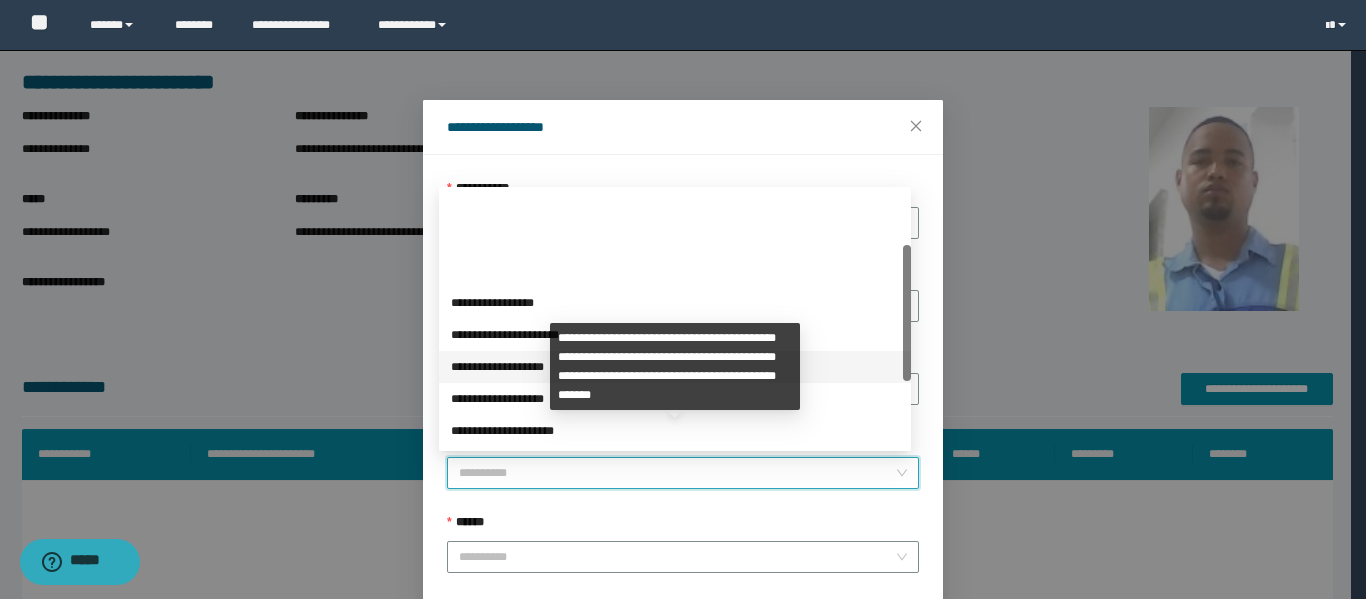 scroll, scrollTop: 224, scrollLeft: 0, axis: vertical 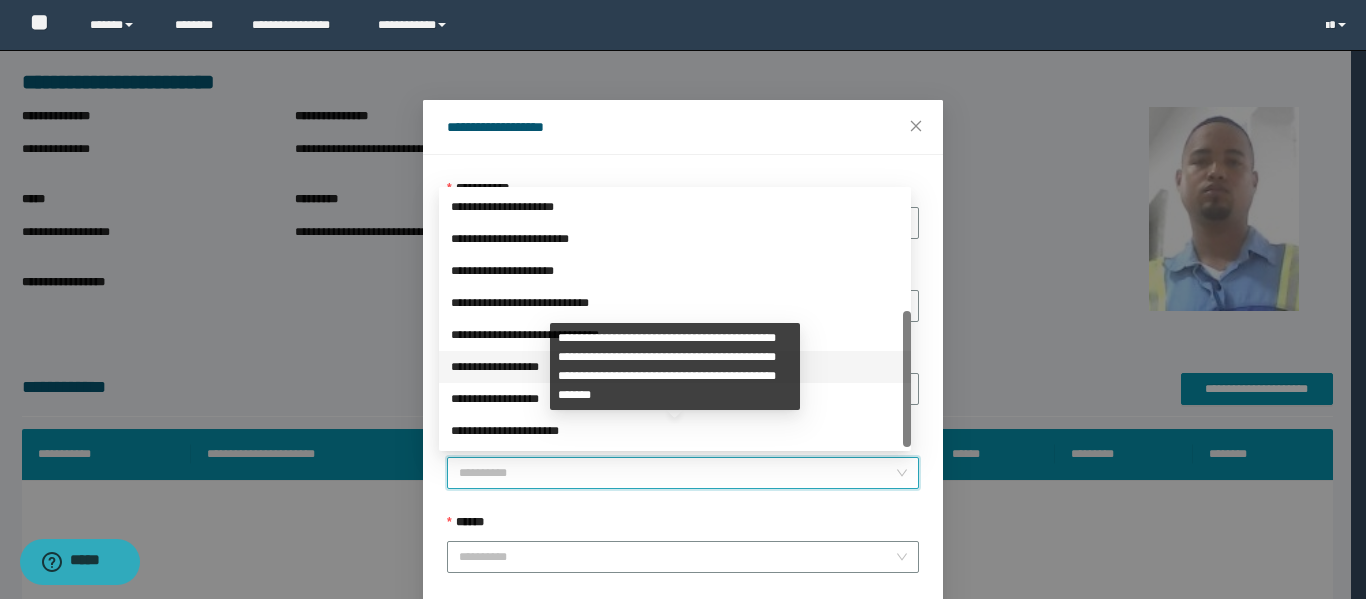 click on "**********" at bounding box center [675, 367] 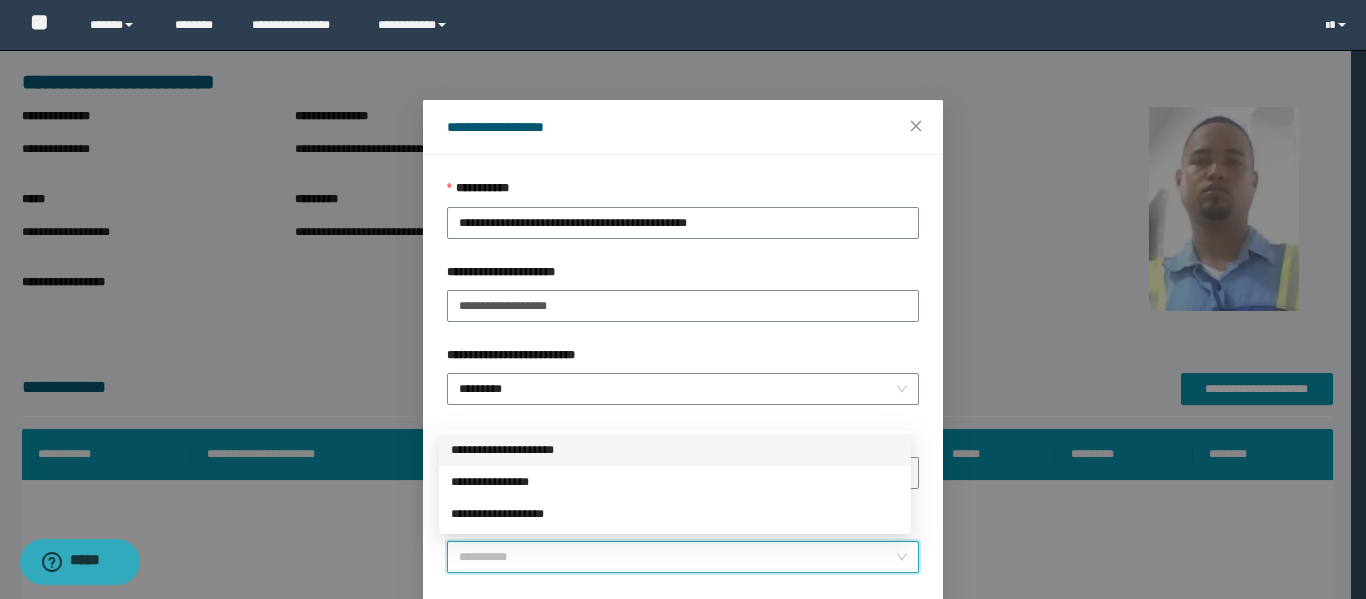 click on "******" at bounding box center [677, 557] 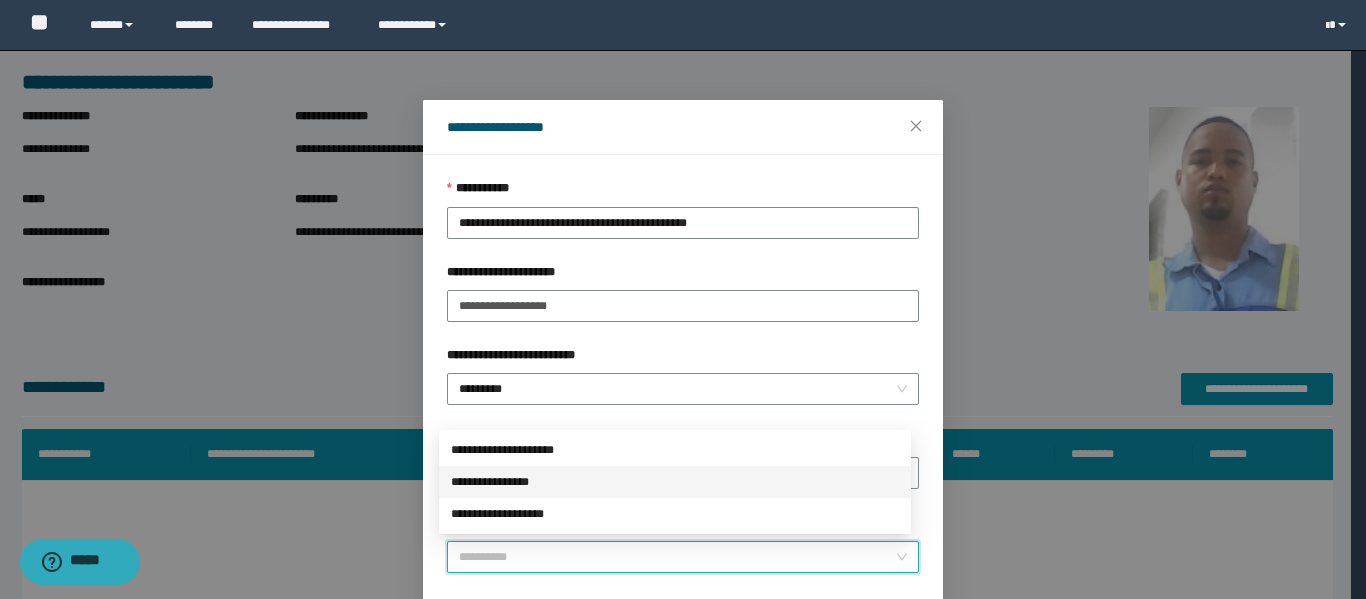 click on "**********" at bounding box center [675, 482] 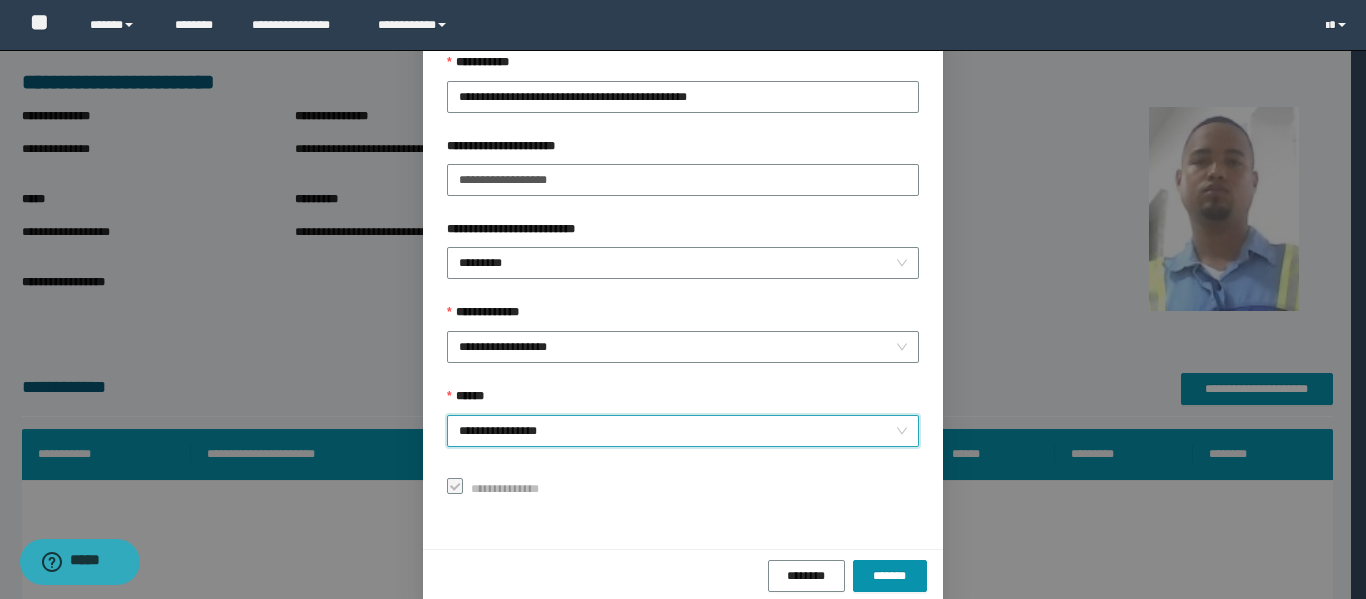 scroll, scrollTop: 153, scrollLeft: 0, axis: vertical 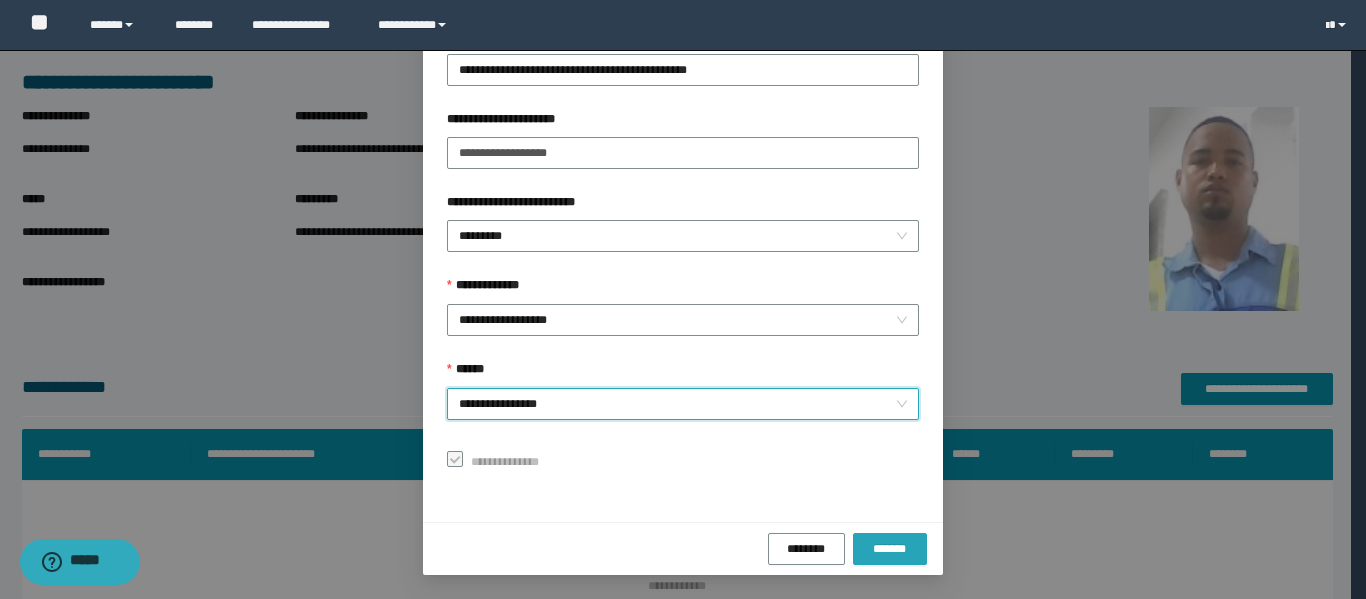 click on "*******" at bounding box center (890, 549) 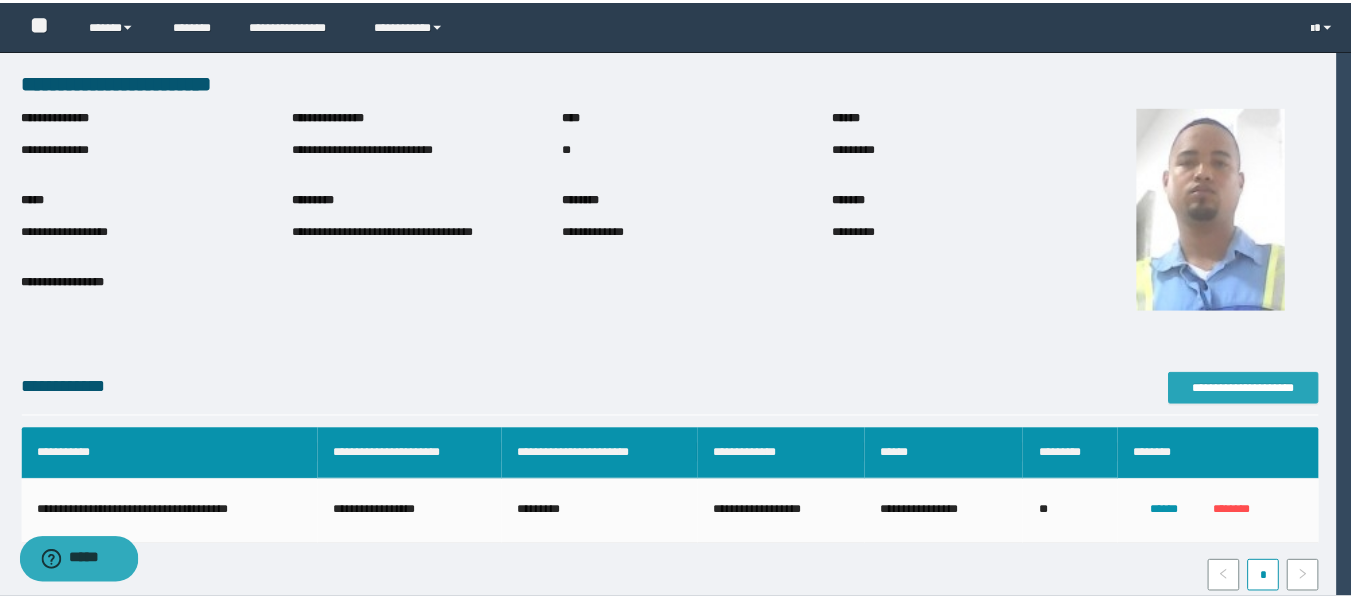 scroll, scrollTop: 0, scrollLeft: 0, axis: both 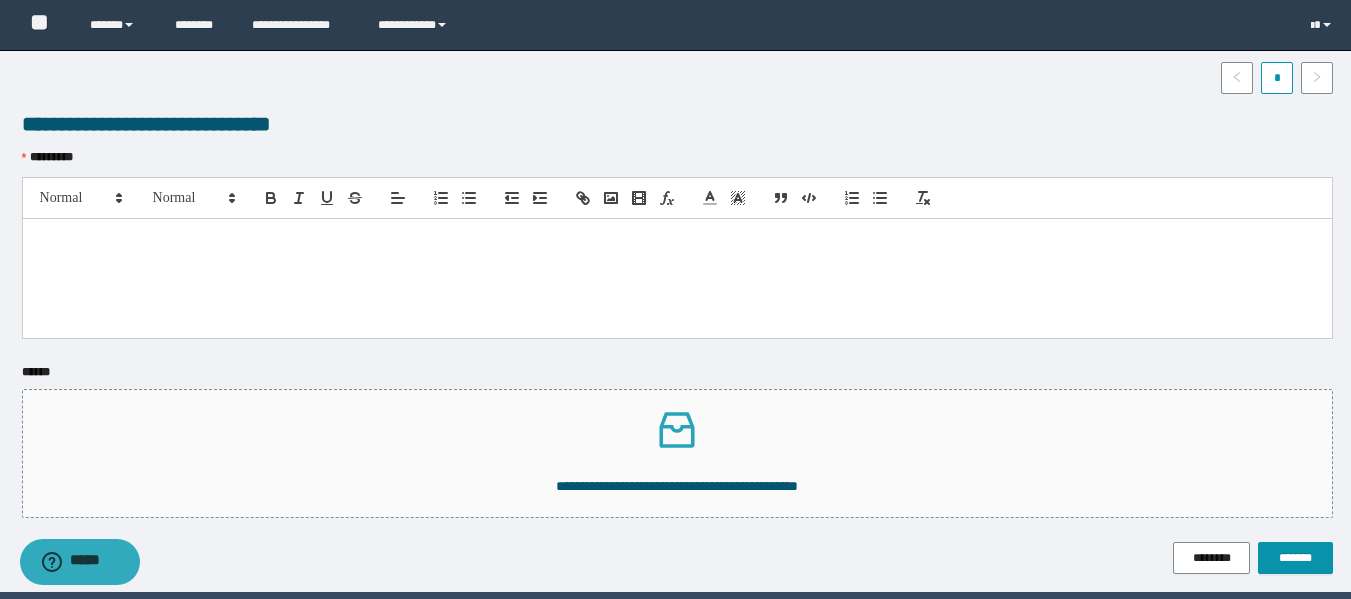 click at bounding box center (677, 278) 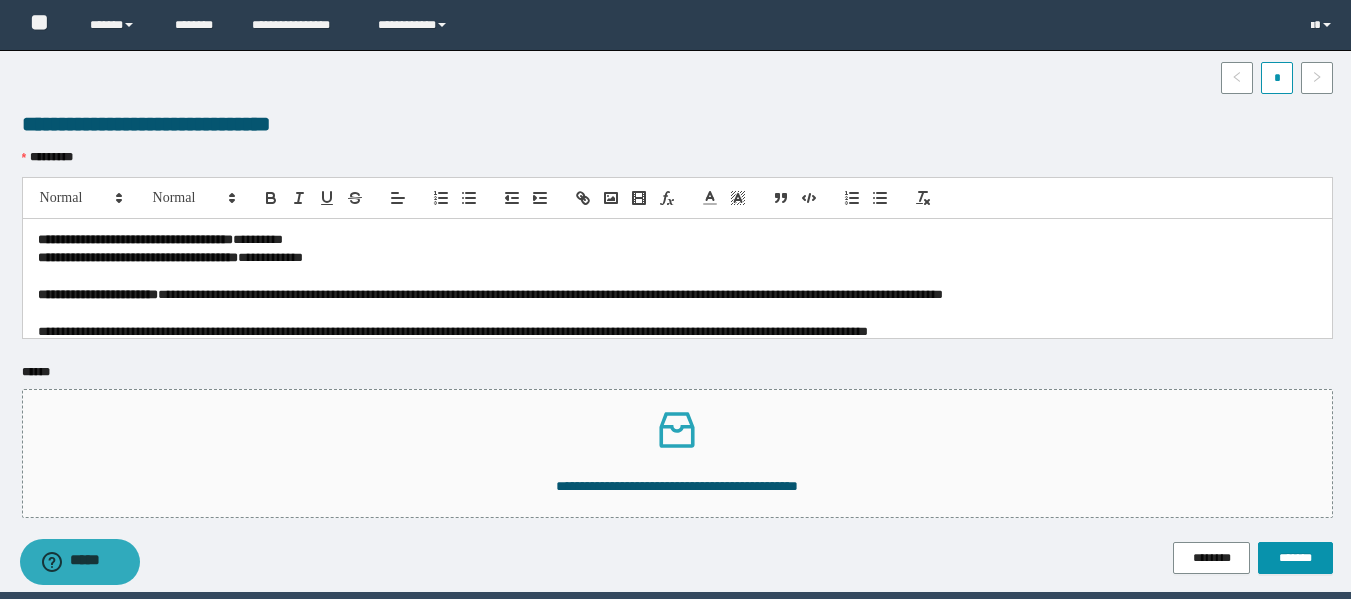 scroll, scrollTop: 0, scrollLeft: 0, axis: both 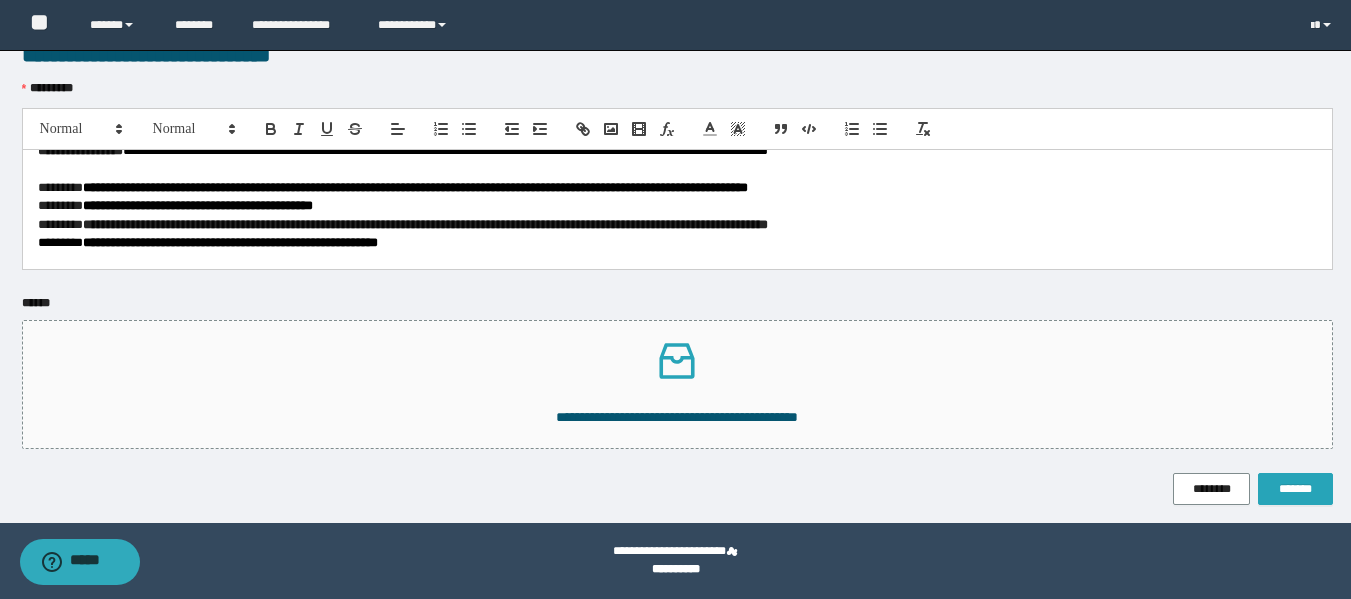 click on "*******" at bounding box center (1295, 489) 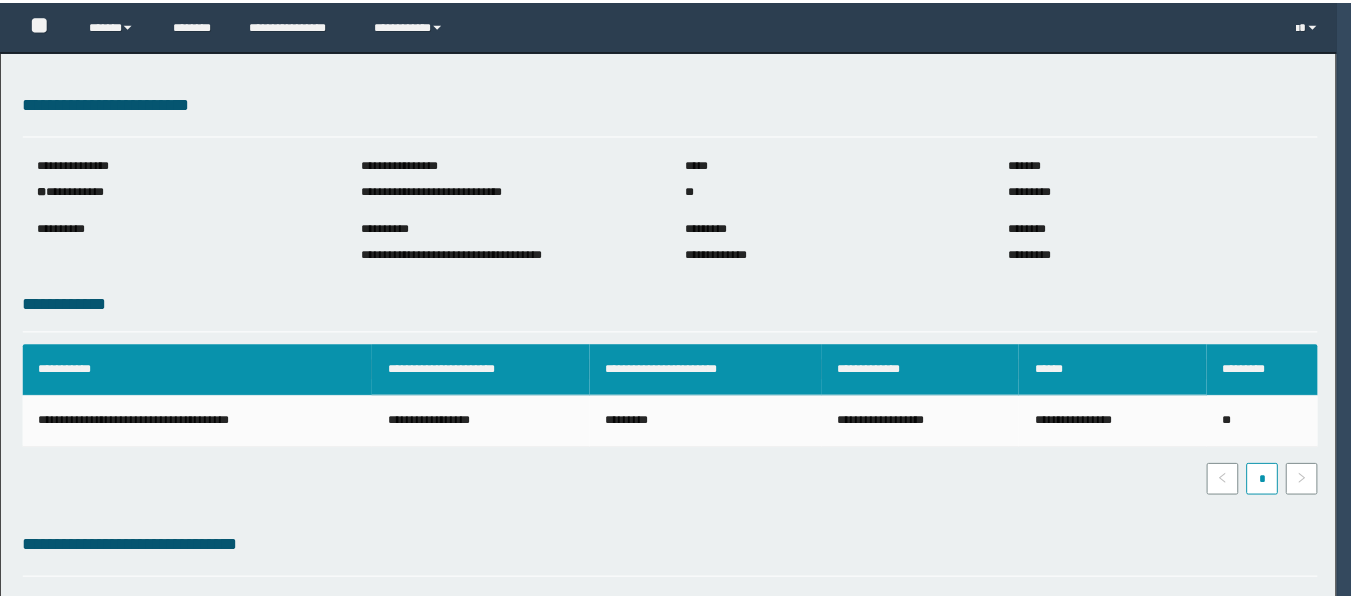 scroll, scrollTop: 0, scrollLeft: 0, axis: both 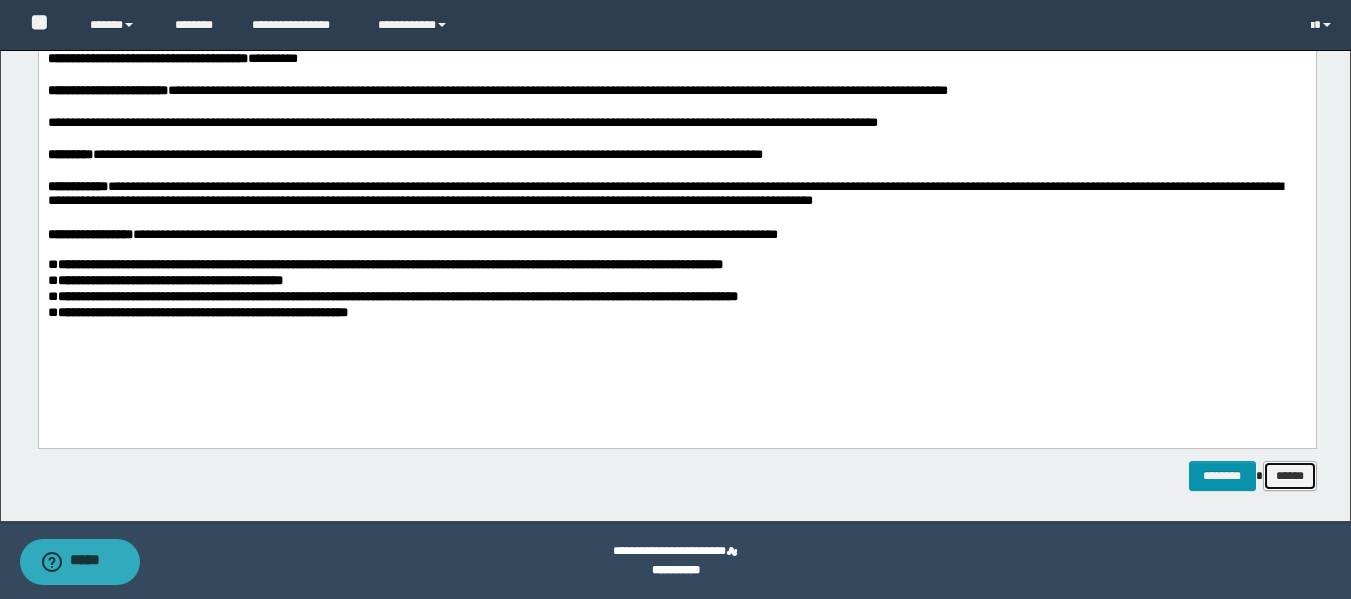 click on "******" at bounding box center (1290, 476) 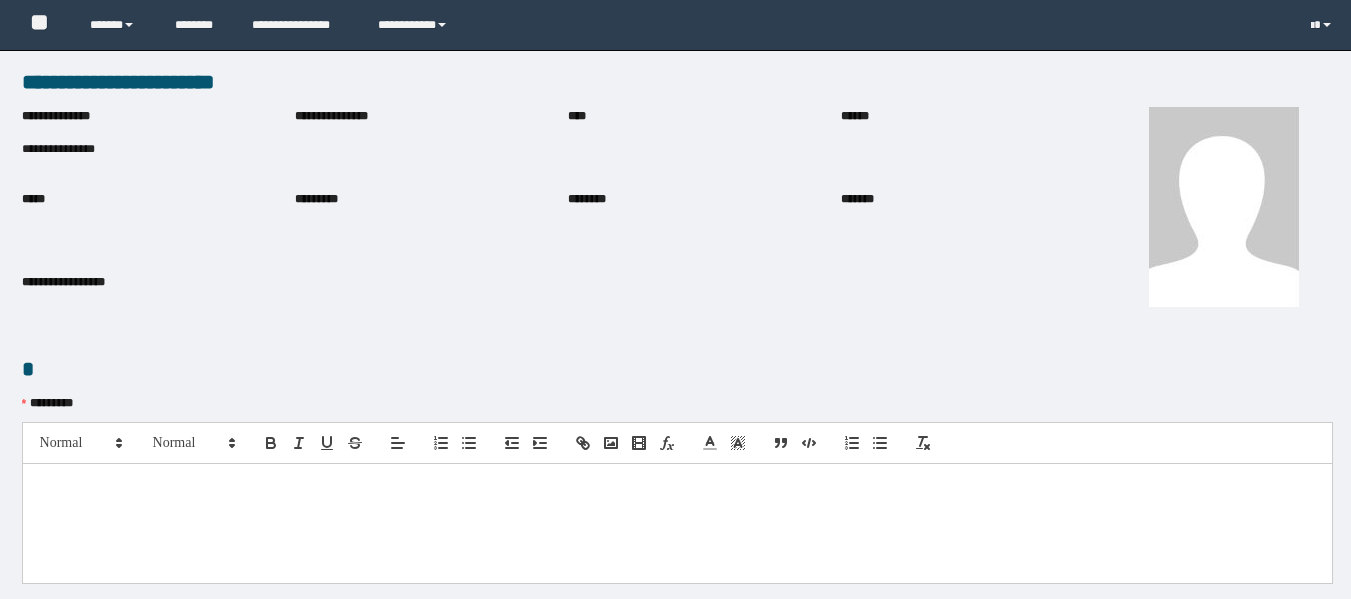 scroll, scrollTop: 0, scrollLeft: 0, axis: both 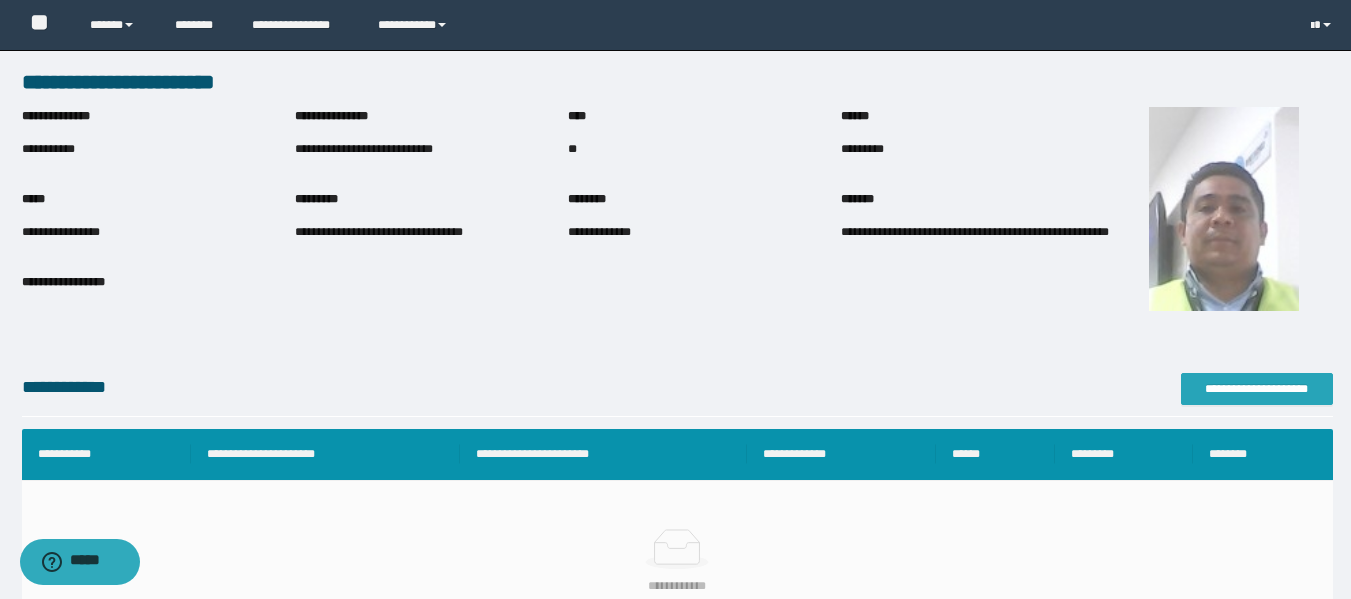 click on "**********" at bounding box center [1257, 389] 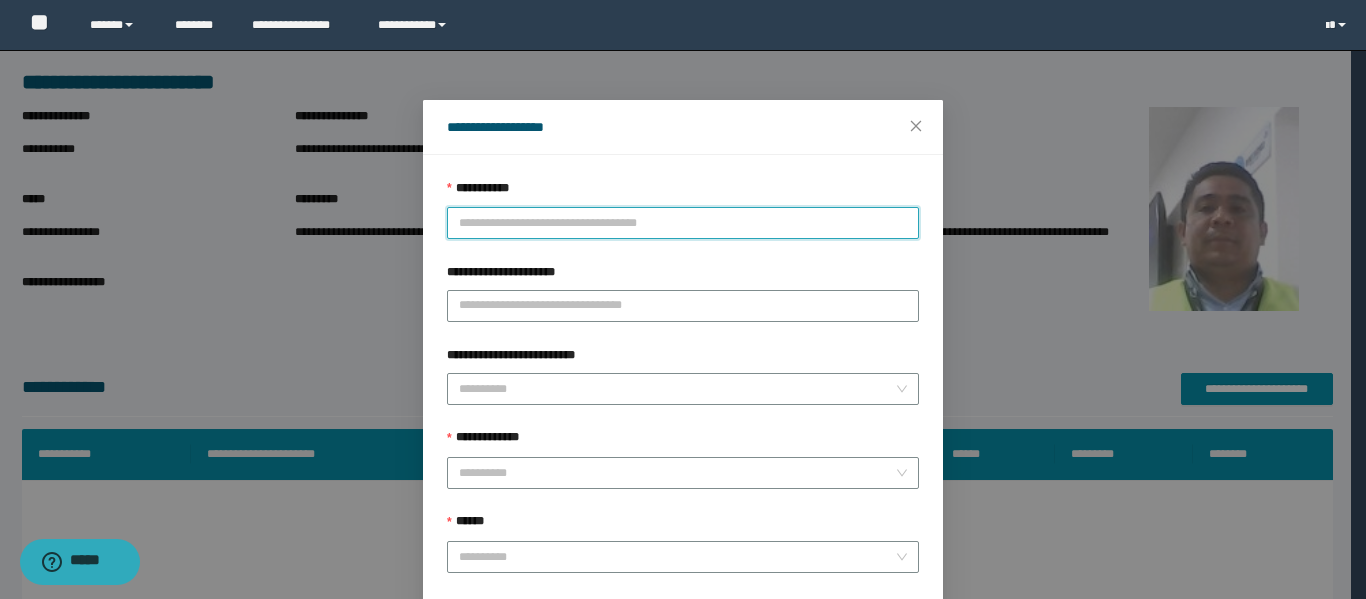 click on "**********" at bounding box center (683, 223) 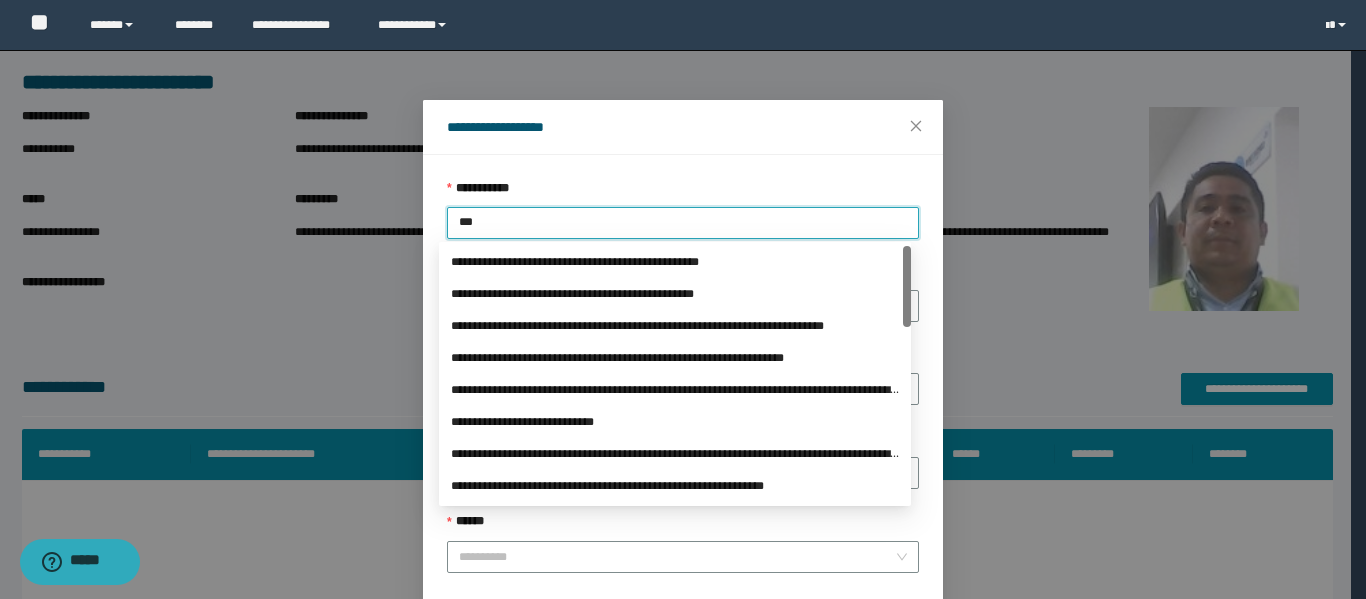 type on "****" 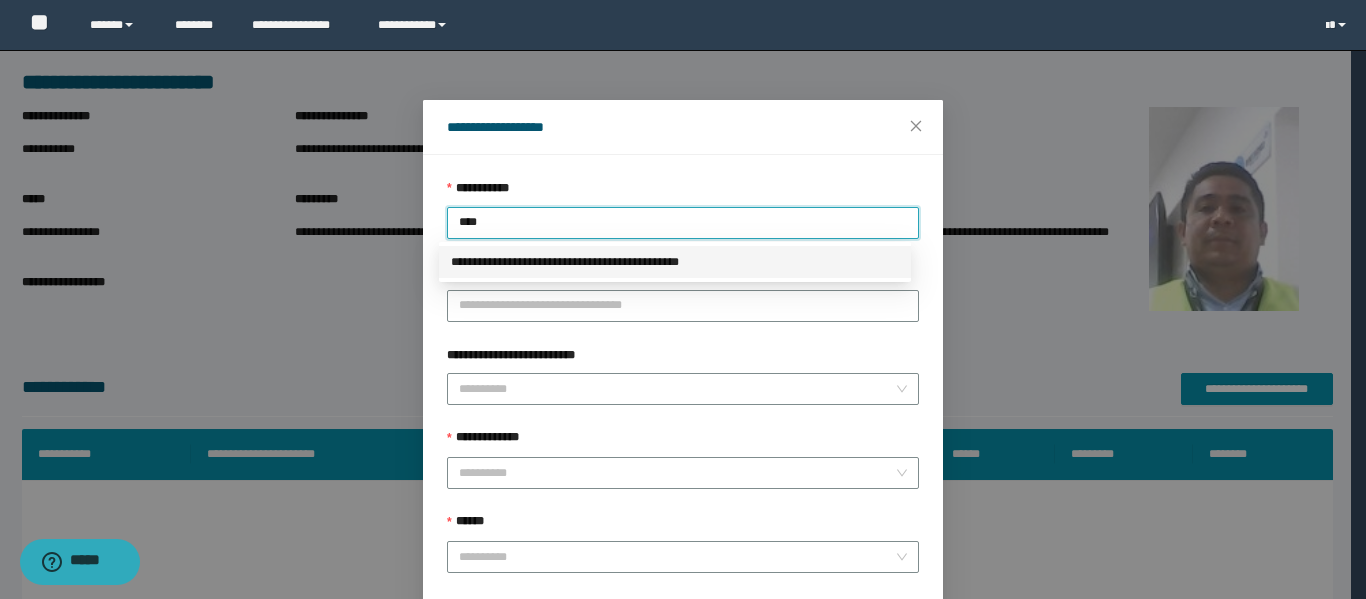 click on "**********" at bounding box center (675, 262) 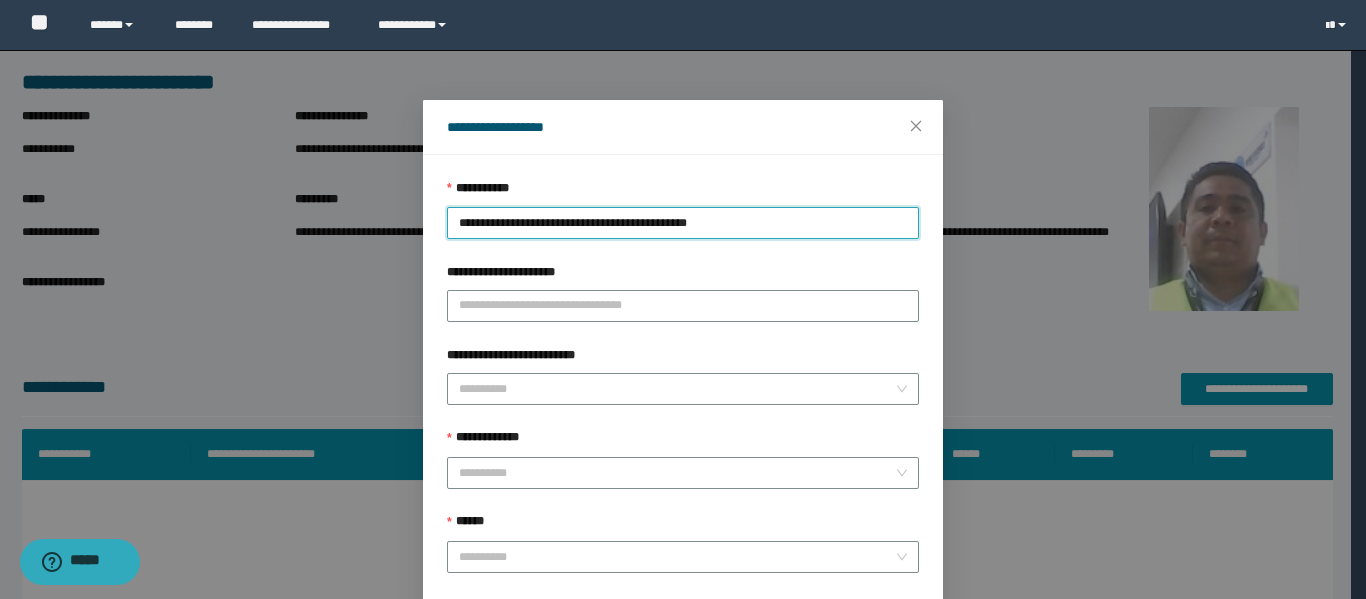 scroll, scrollTop: 100, scrollLeft: 0, axis: vertical 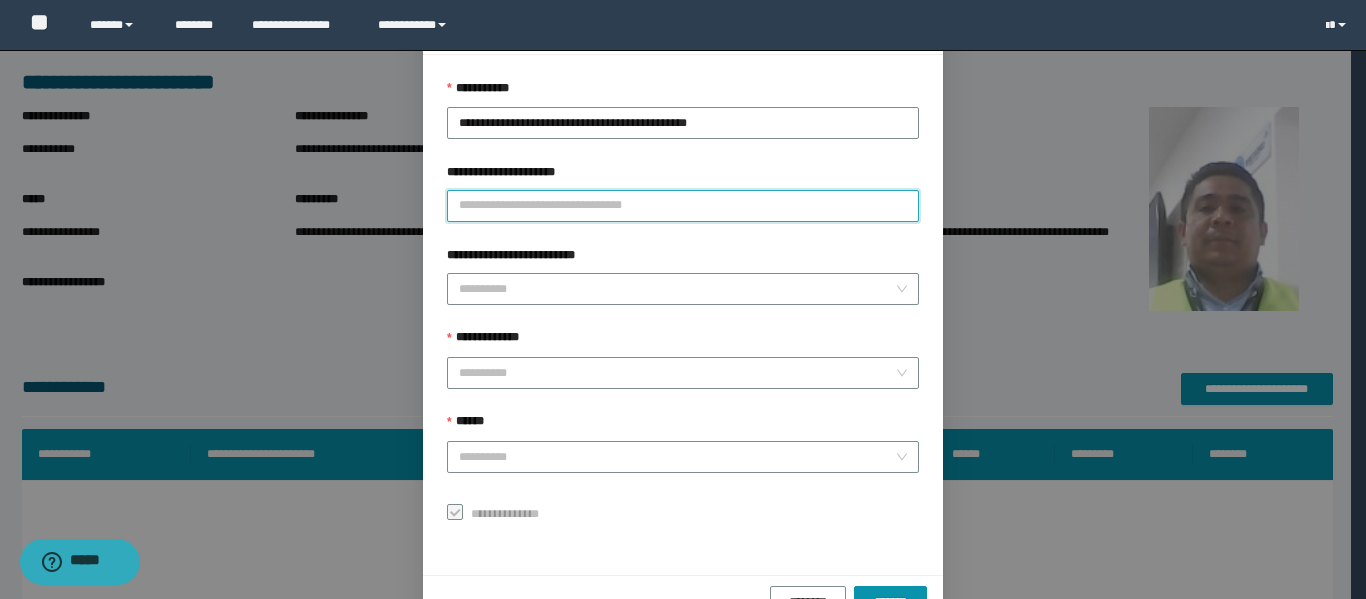 click on "**********" at bounding box center (683, 206) 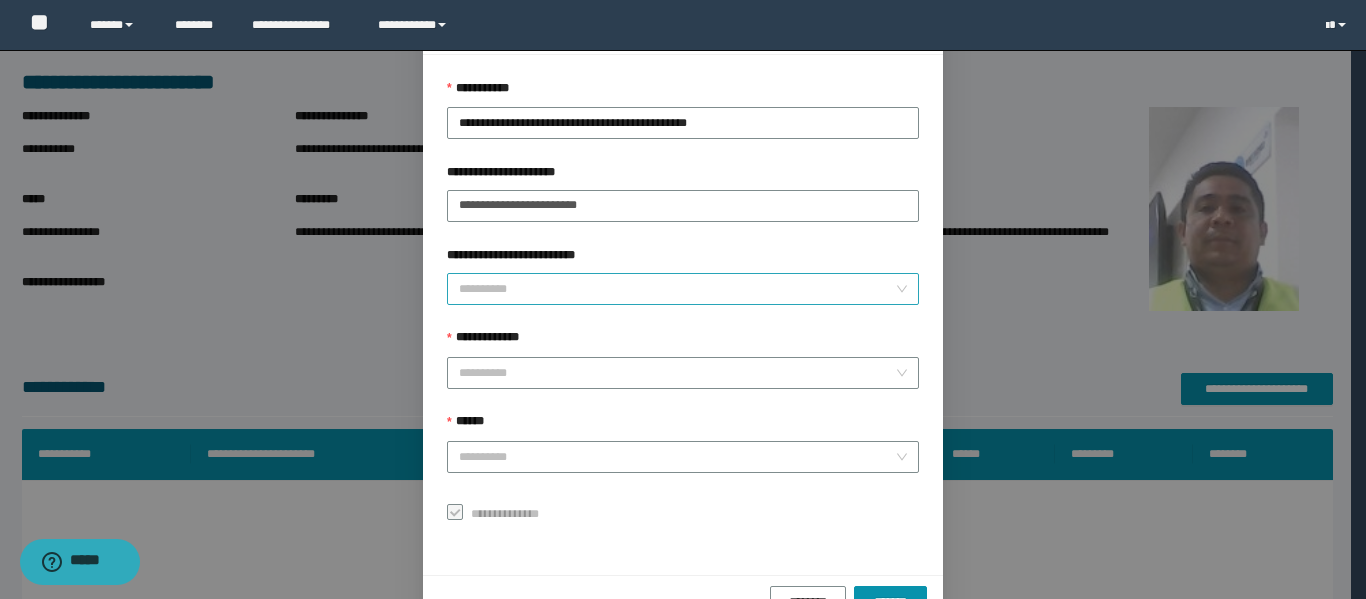 click on "**********" at bounding box center (677, 289) 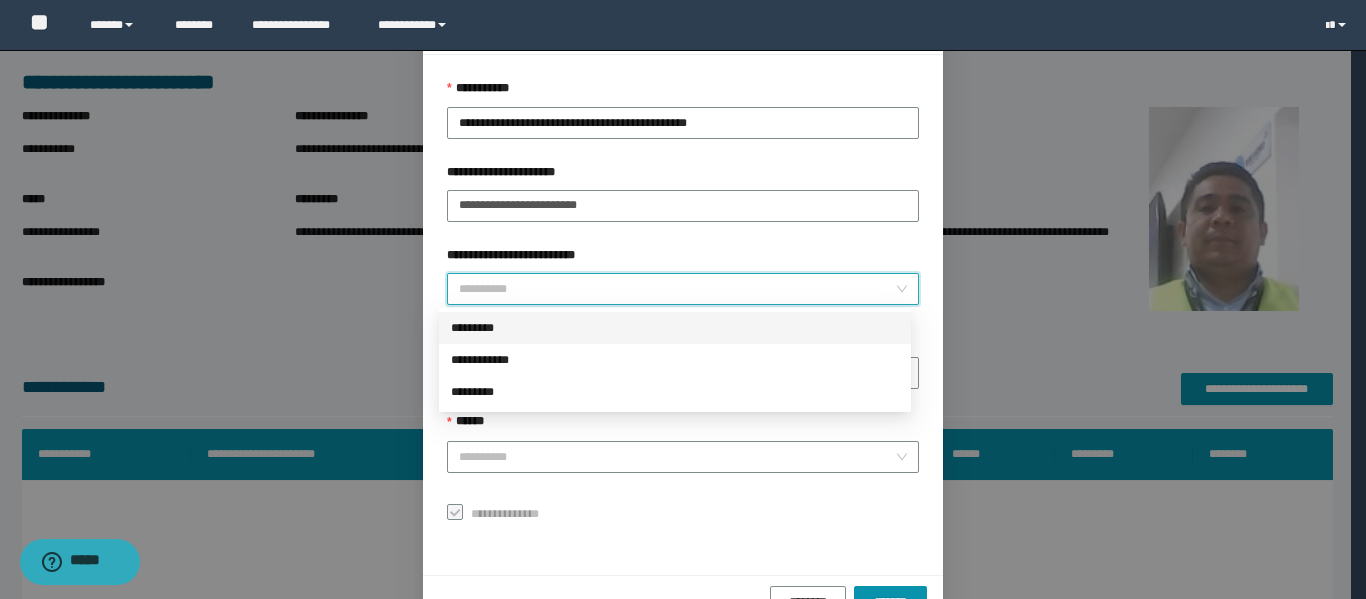 click on "*********" at bounding box center [675, 328] 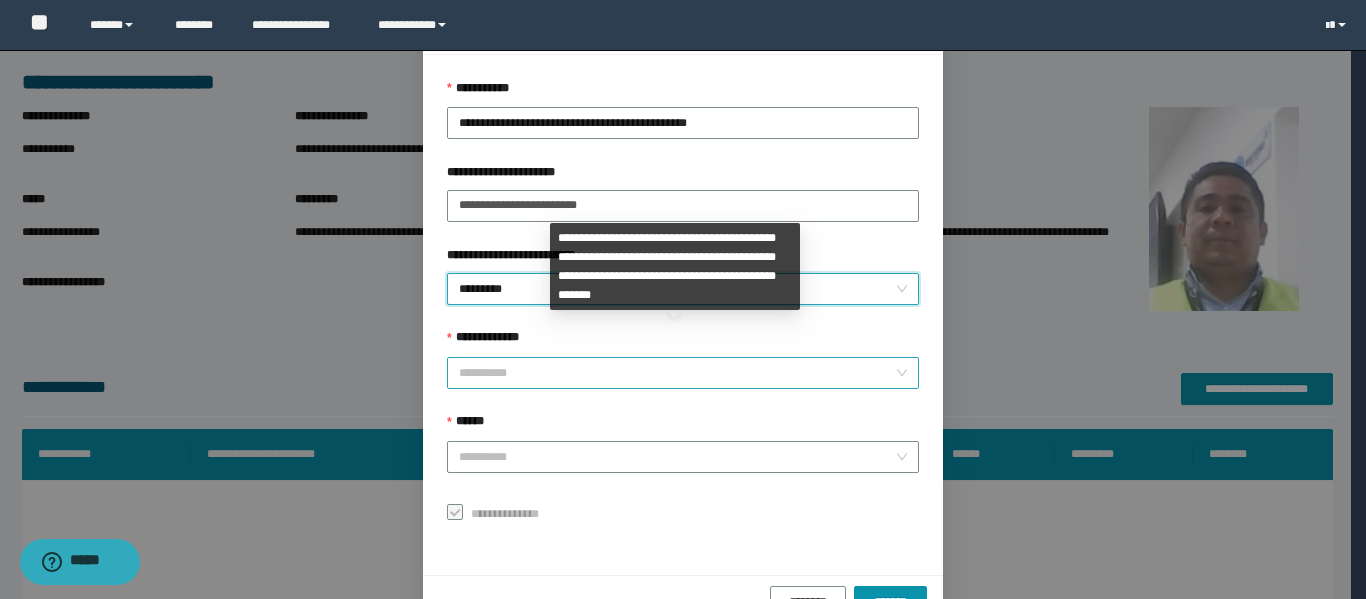 click on "**********" at bounding box center [677, 373] 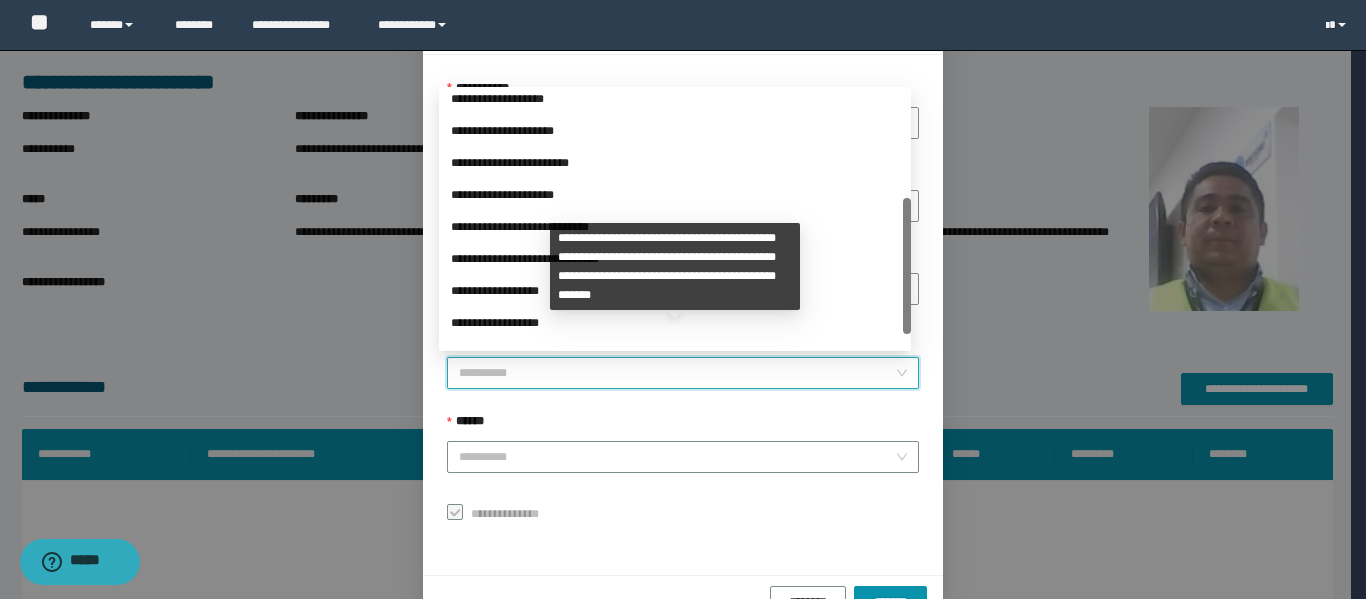 scroll, scrollTop: 224, scrollLeft: 0, axis: vertical 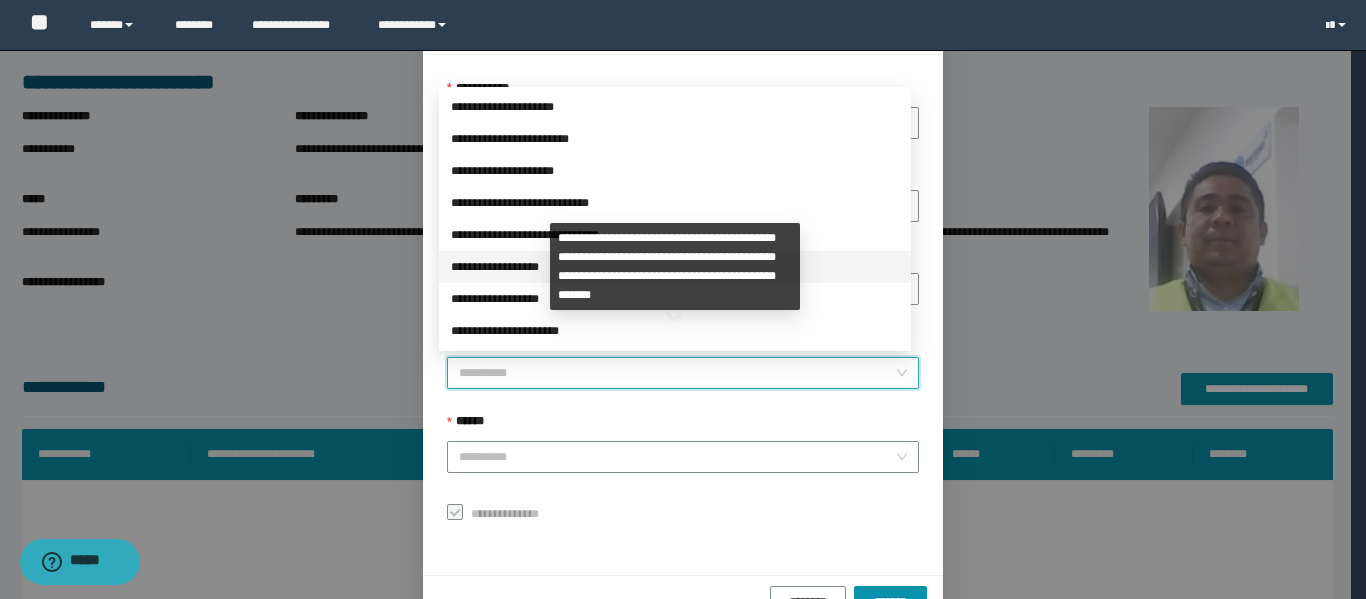 click on "**********" at bounding box center (675, 267) 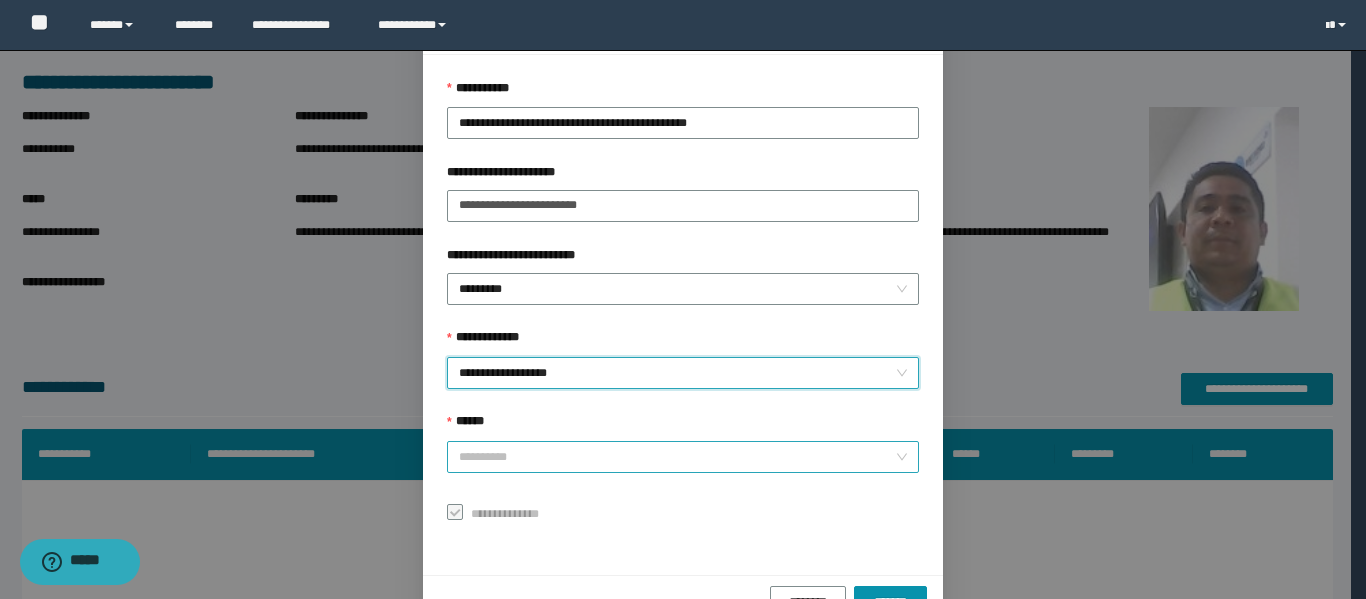 click on "******" at bounding box center (677, 457) 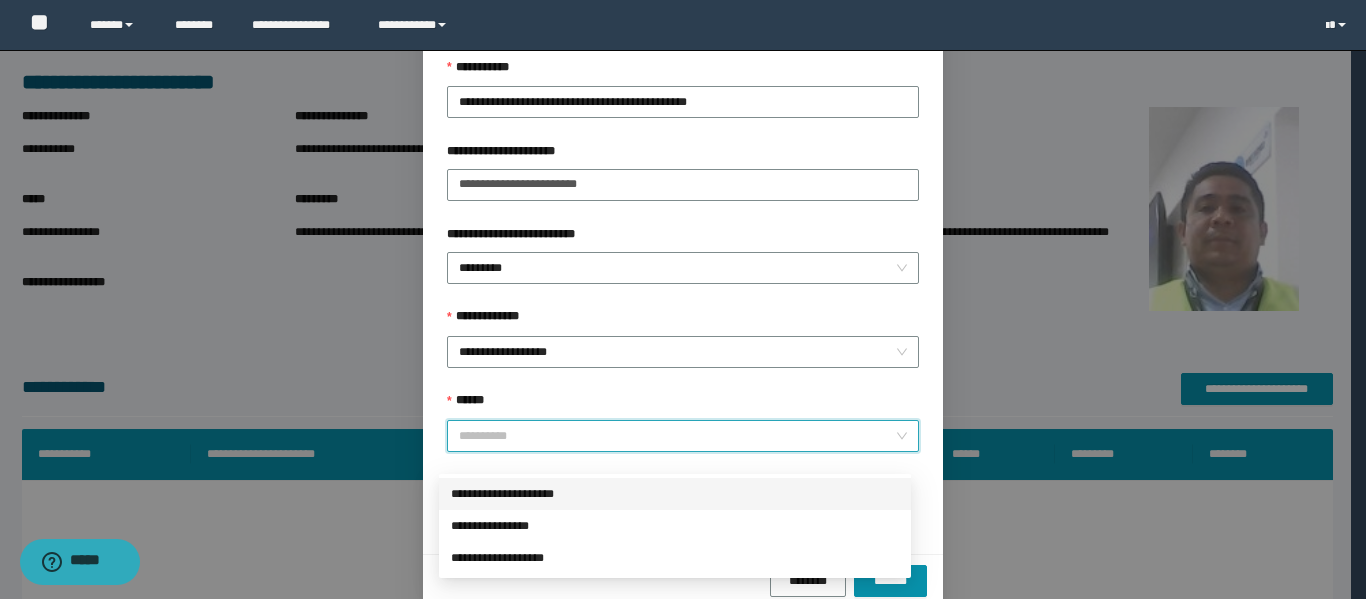 scroll, scrollTop: 153, scrollLeft: 0, axis: vertical 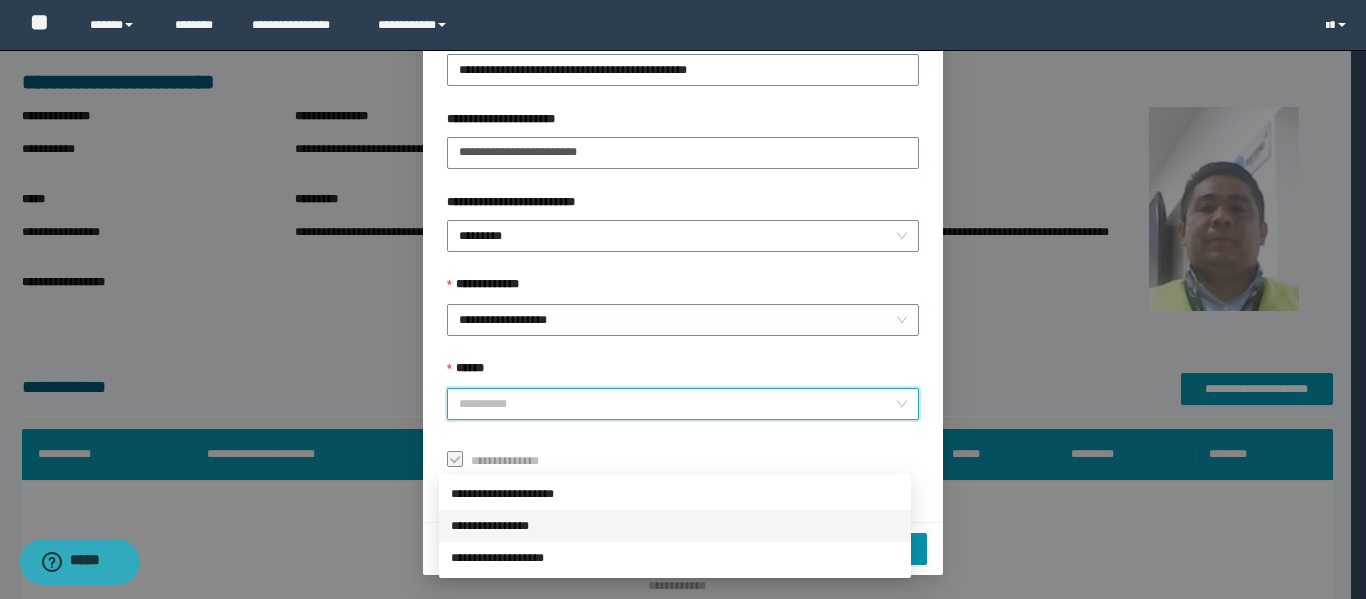 click on "**********" at bounding box center [675, 526] 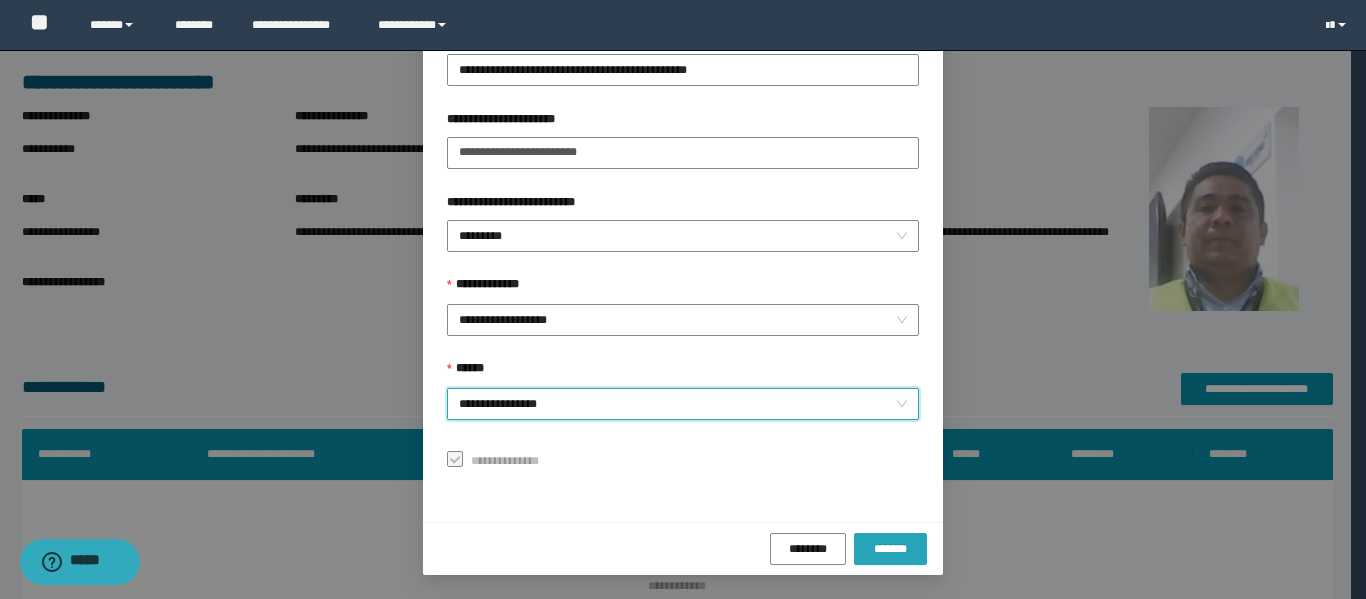 click on "*******" at bounding box center (890, 549) 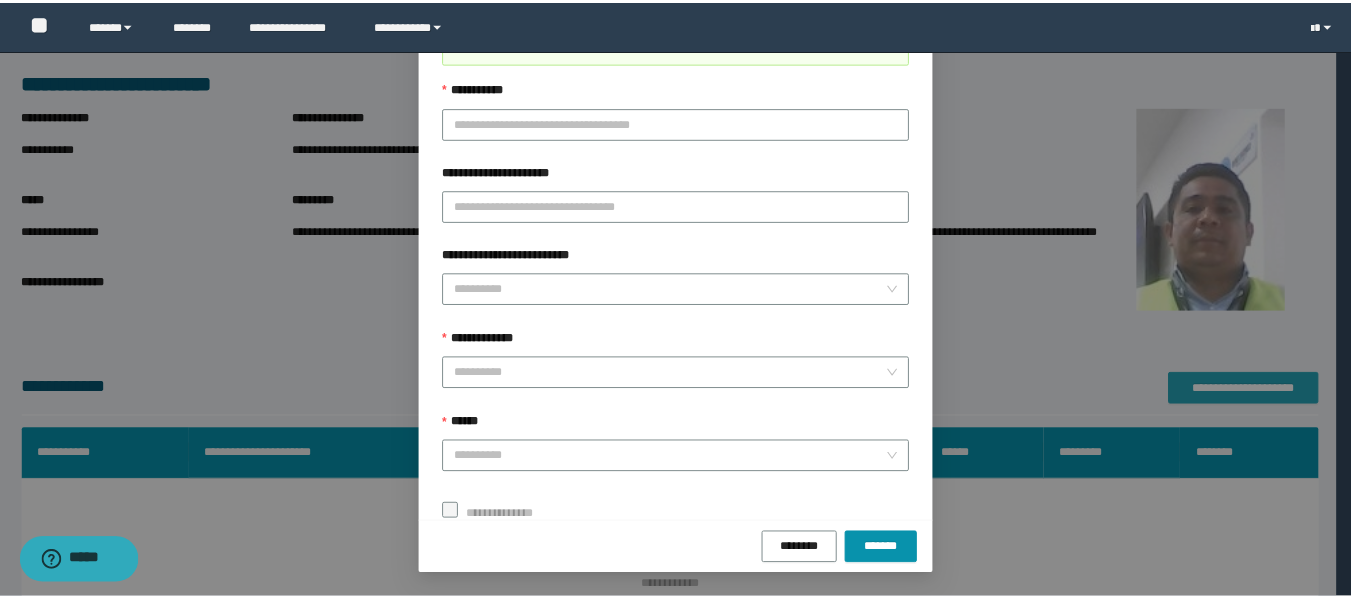 scroll, scrollTop: 0, scrollLeft: 0, axis: both 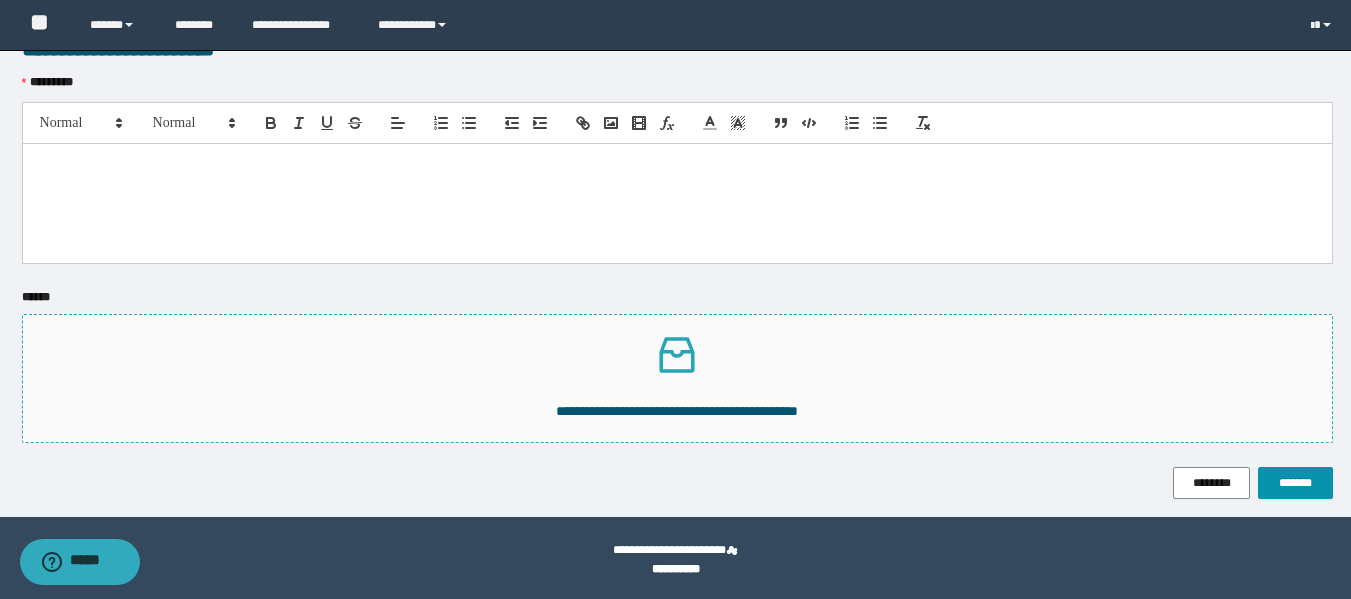 click on "**********" at bounding box center [677, 411] 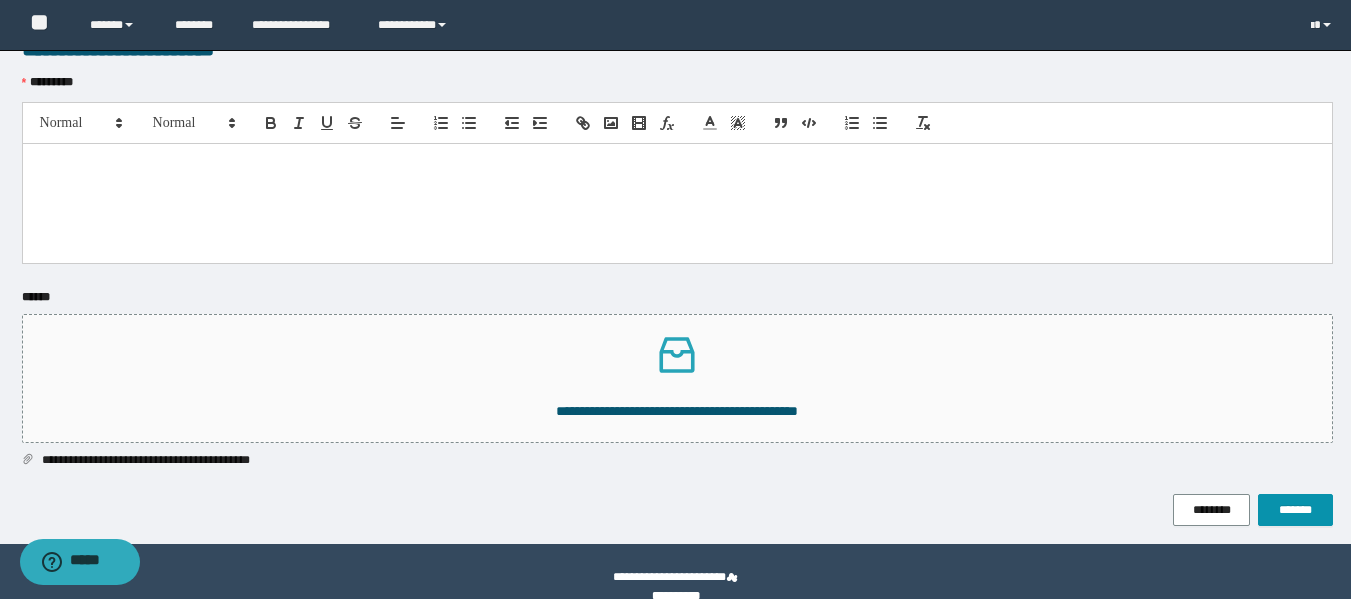 click at bounding box center [677, 203] 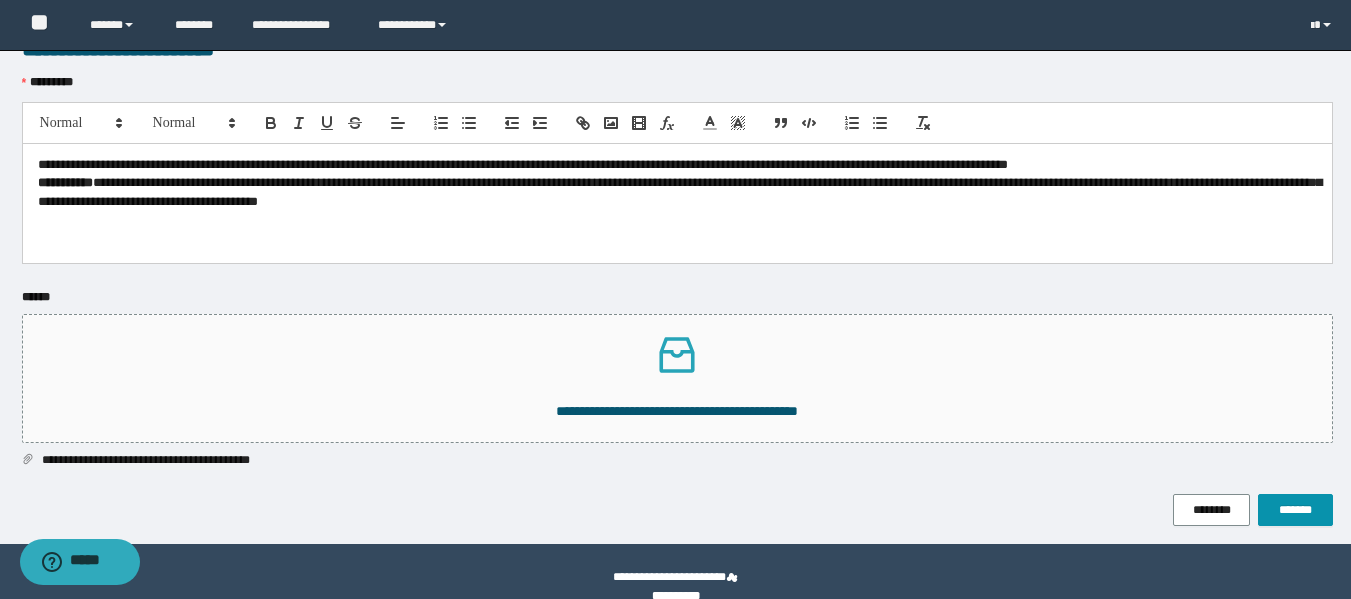 scroll, scrollTop: 0, scrollLeft: 0, axis: both 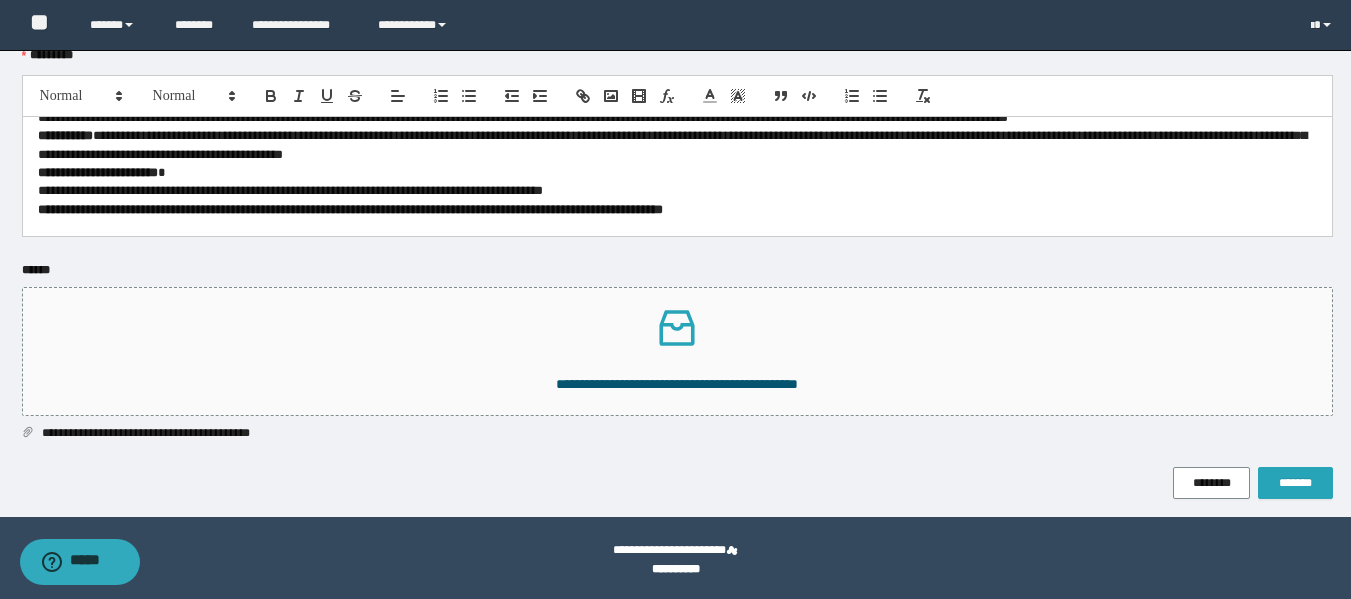 click on "*******" at bounding box center (1295, 483) 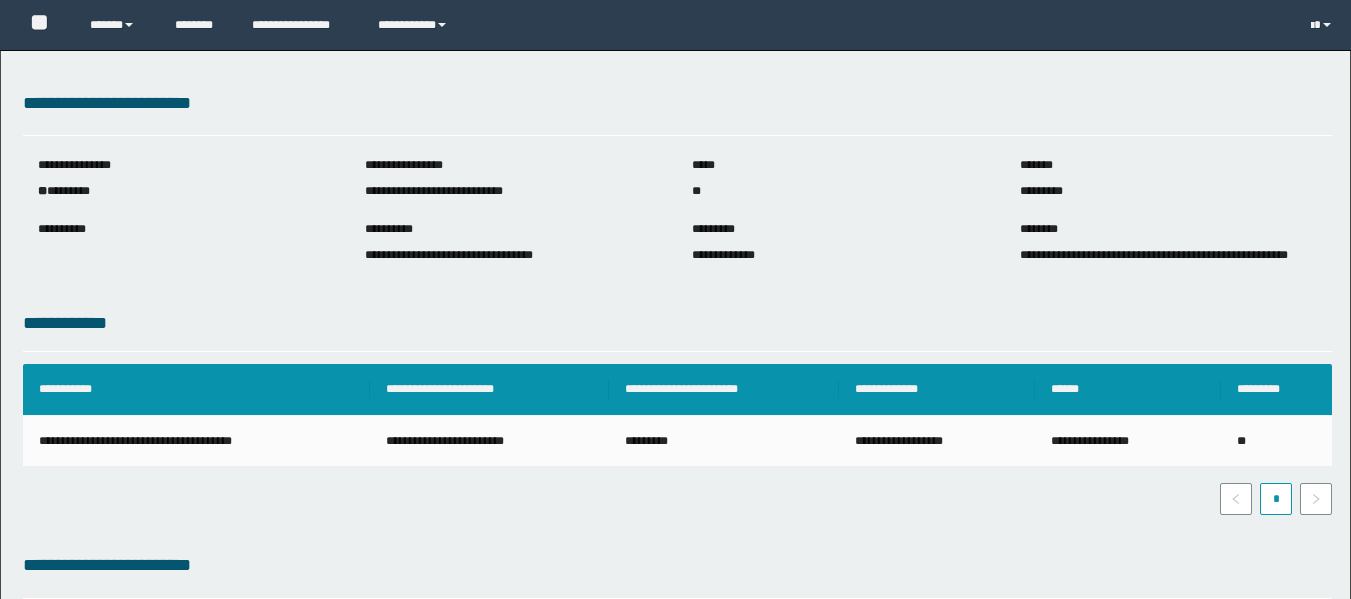 scroll, scrollTop: 0, scrollLeft: 0, axis: both 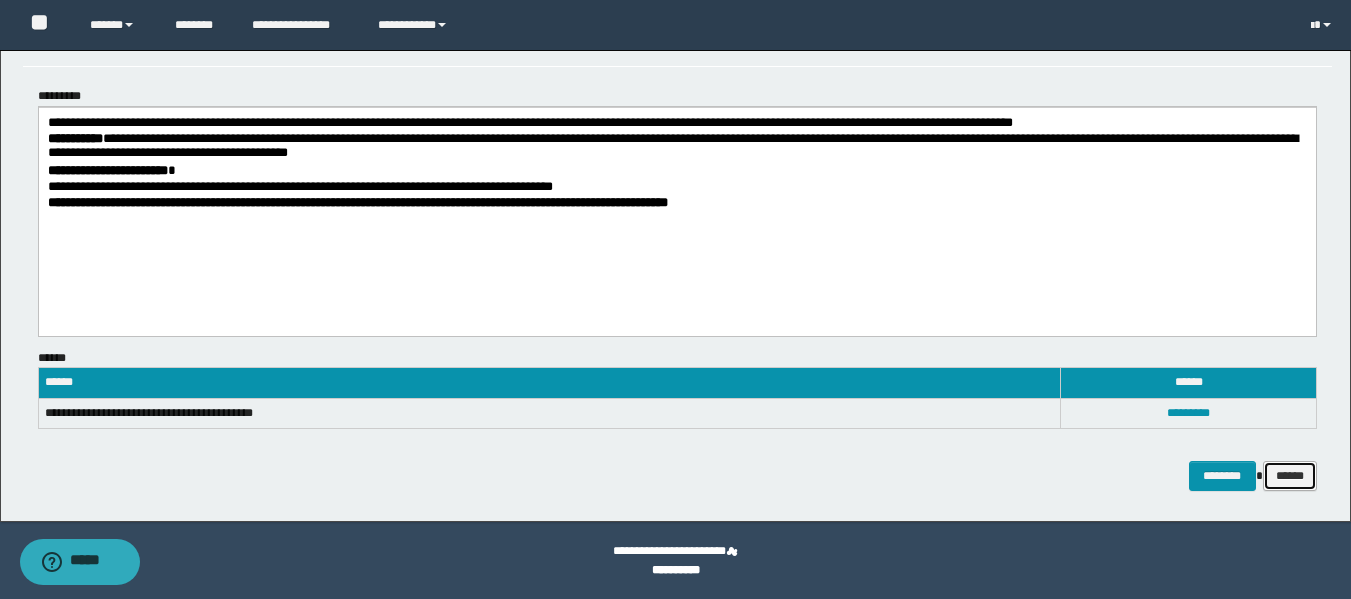 click on "******" at bounding box center (1290, 476) 